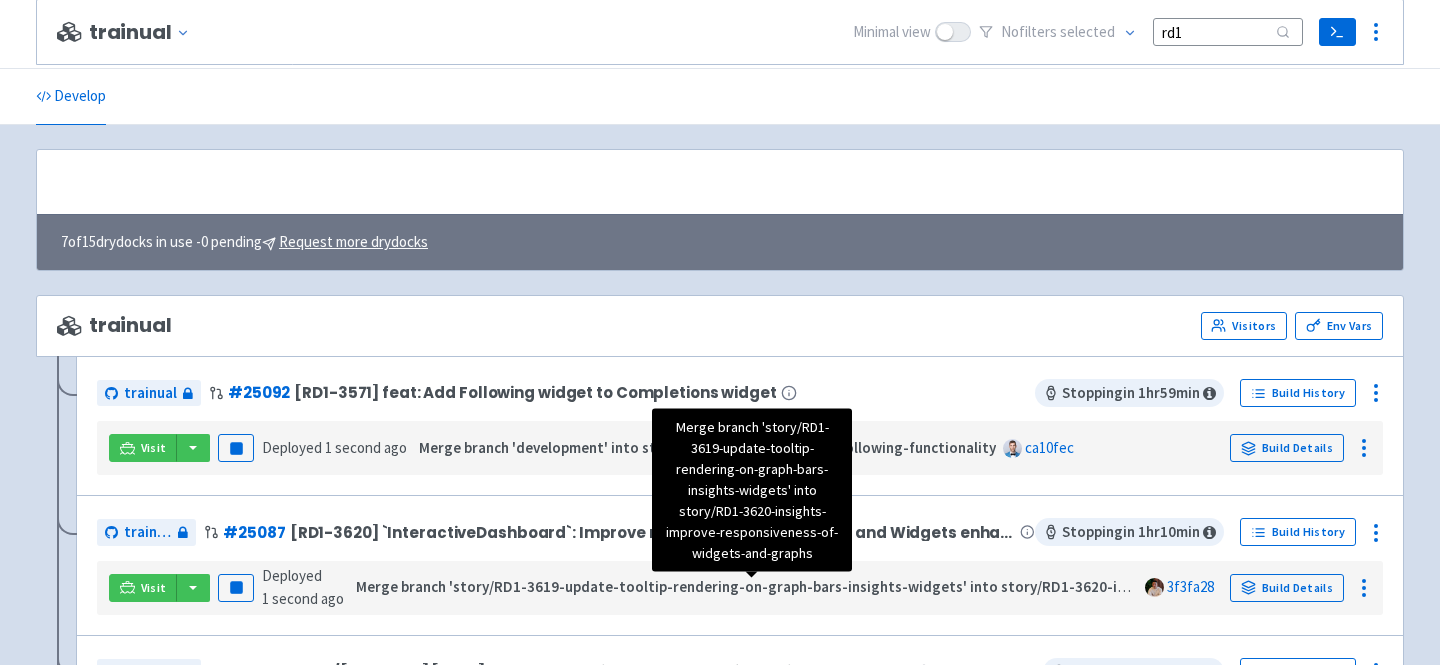 scroll, scrollTop: 0, scrollLeft: 0, axis: both 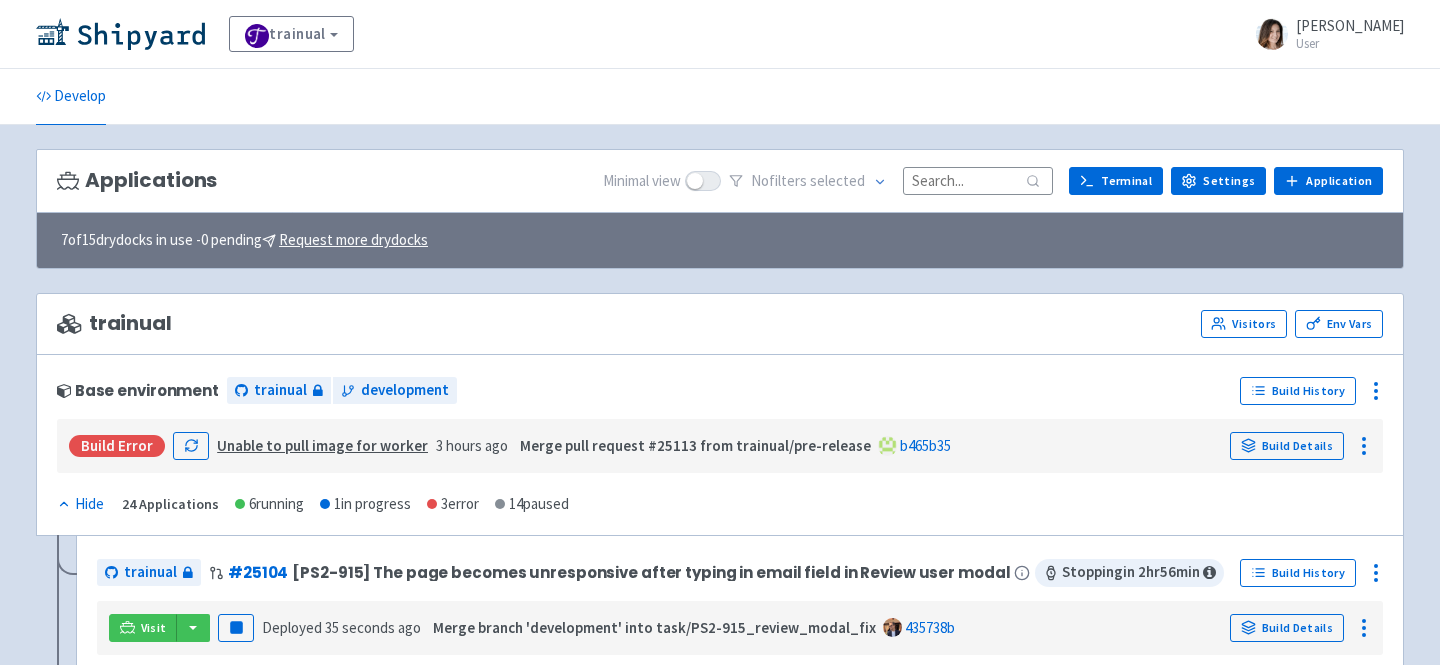 click at bounding box center (978, 180) 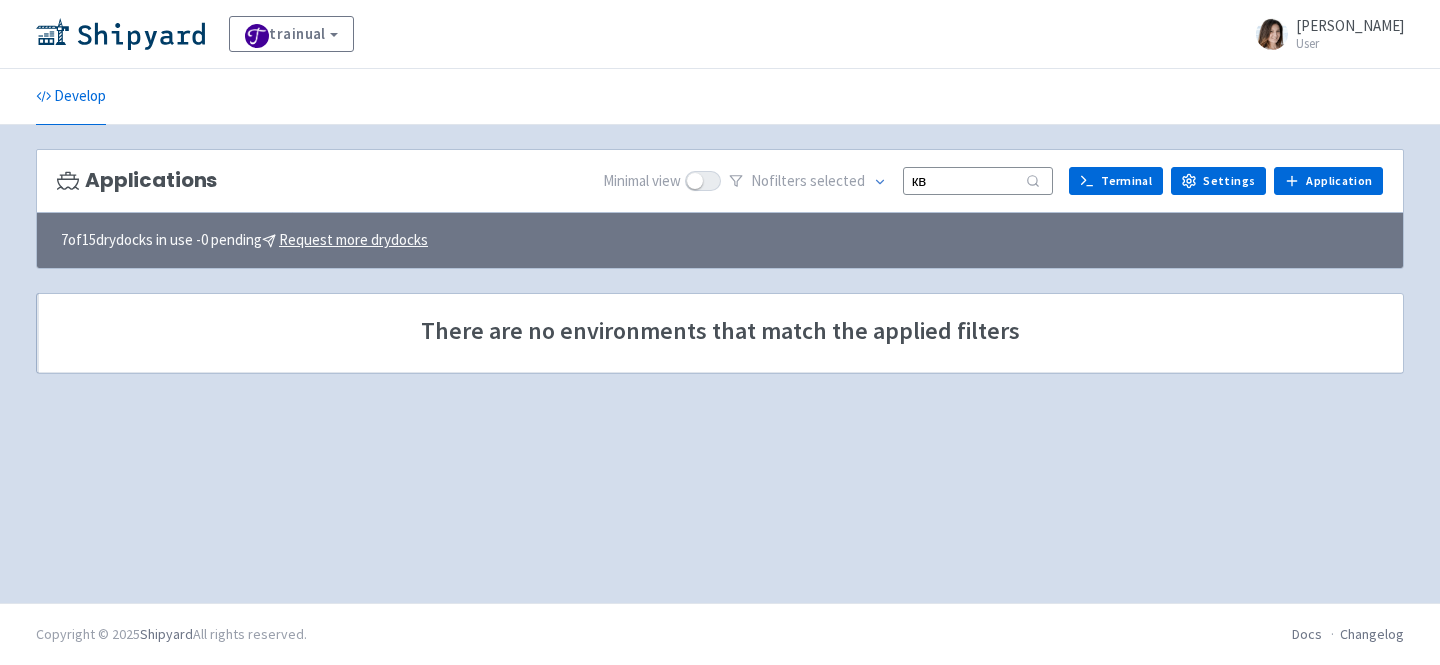 type on "к" 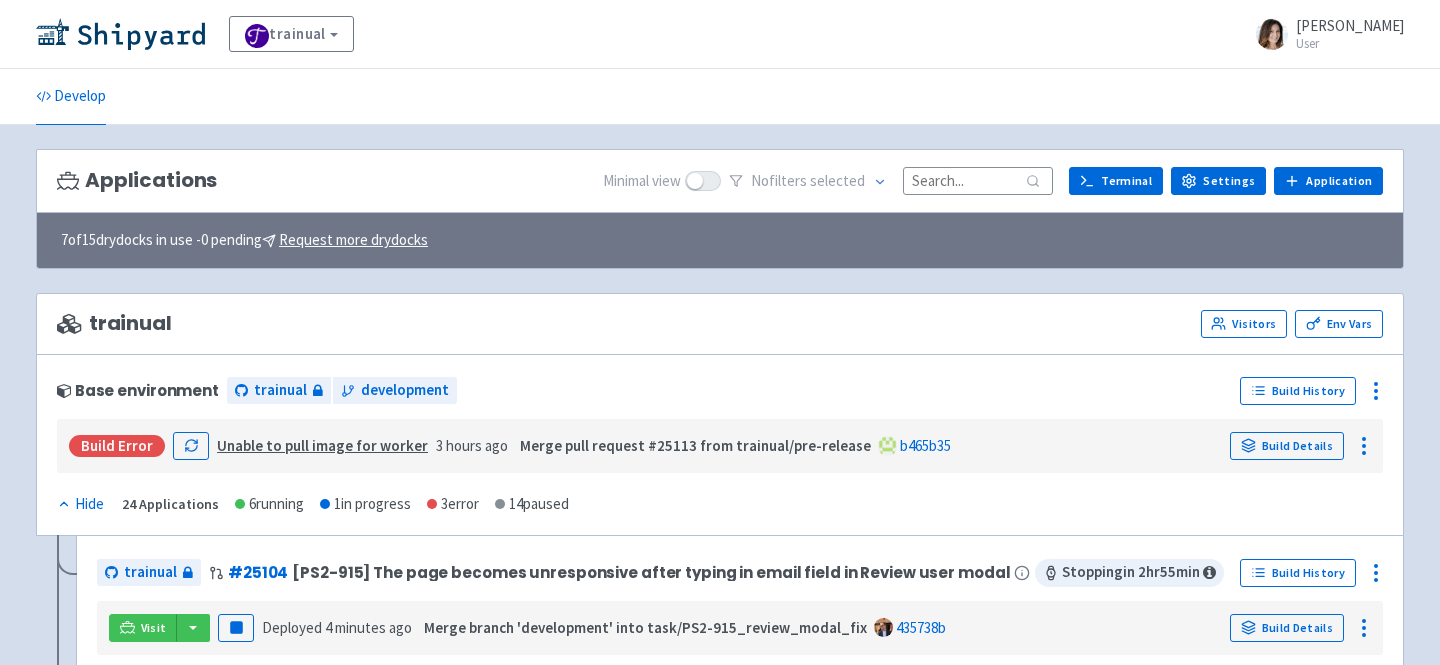 type on "к" 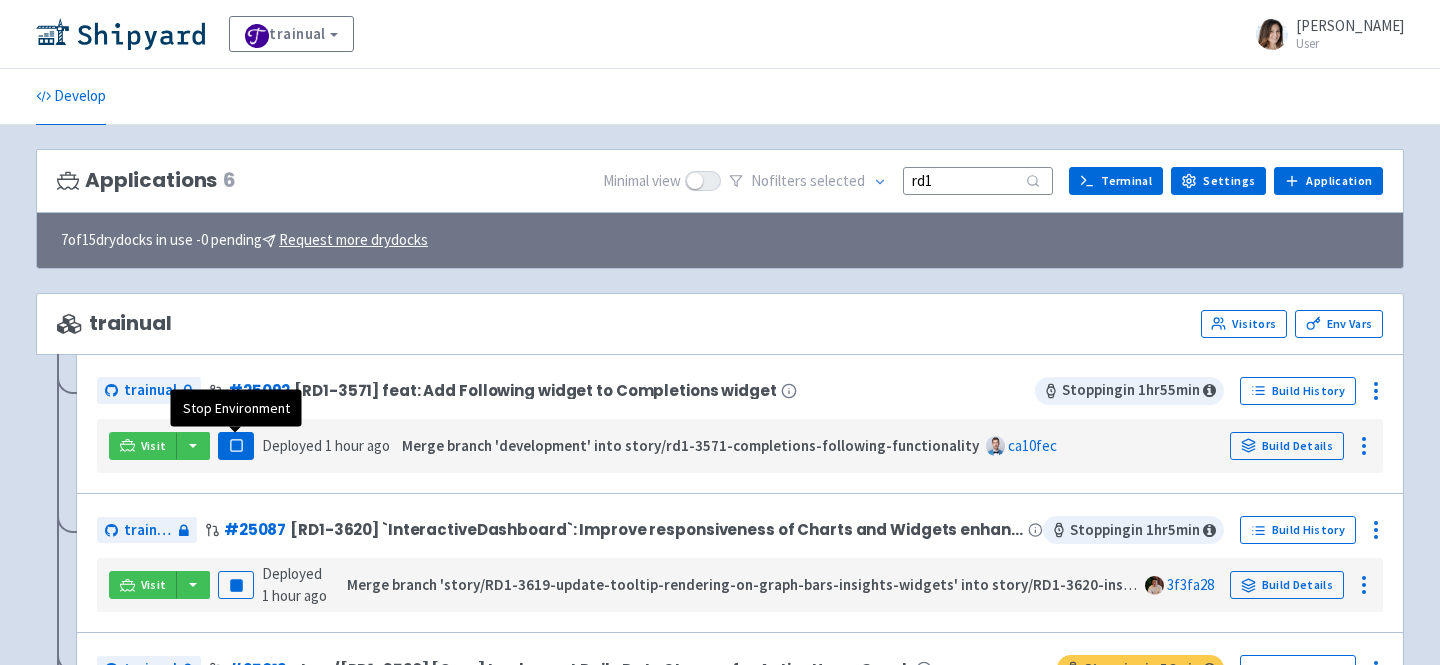 type on "rd1" 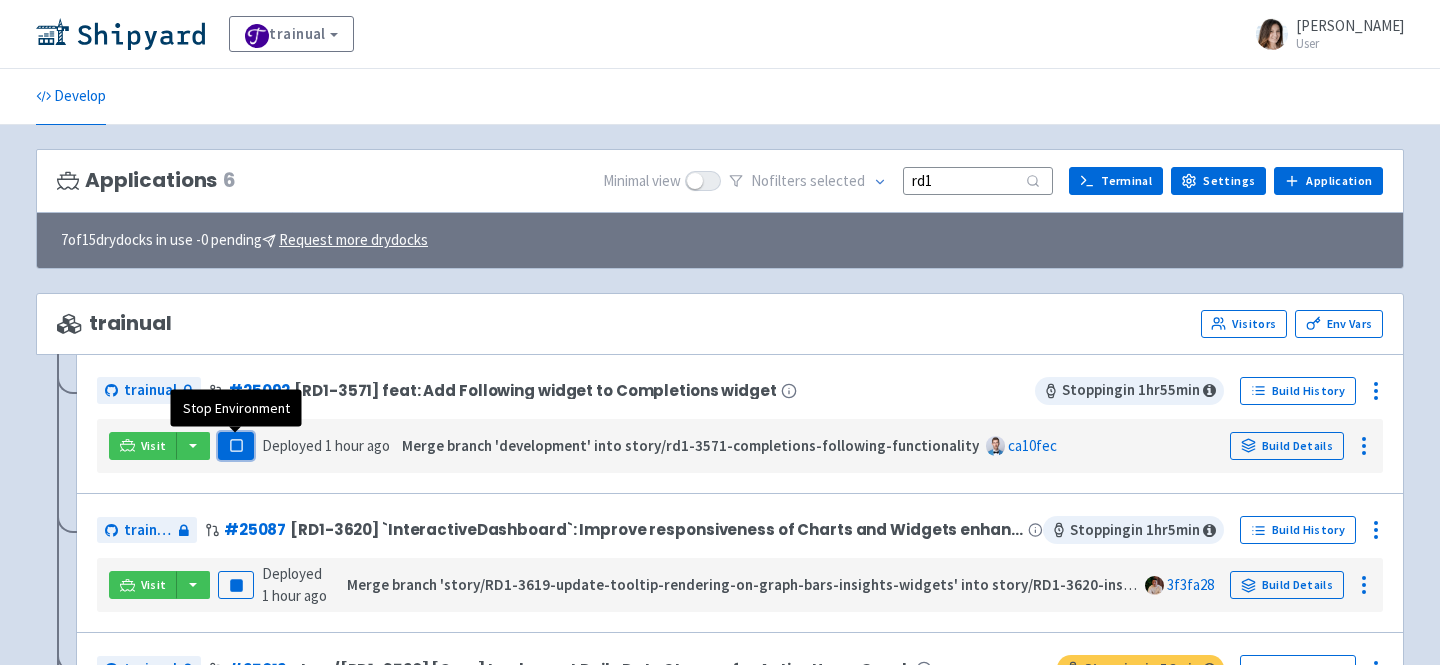 click 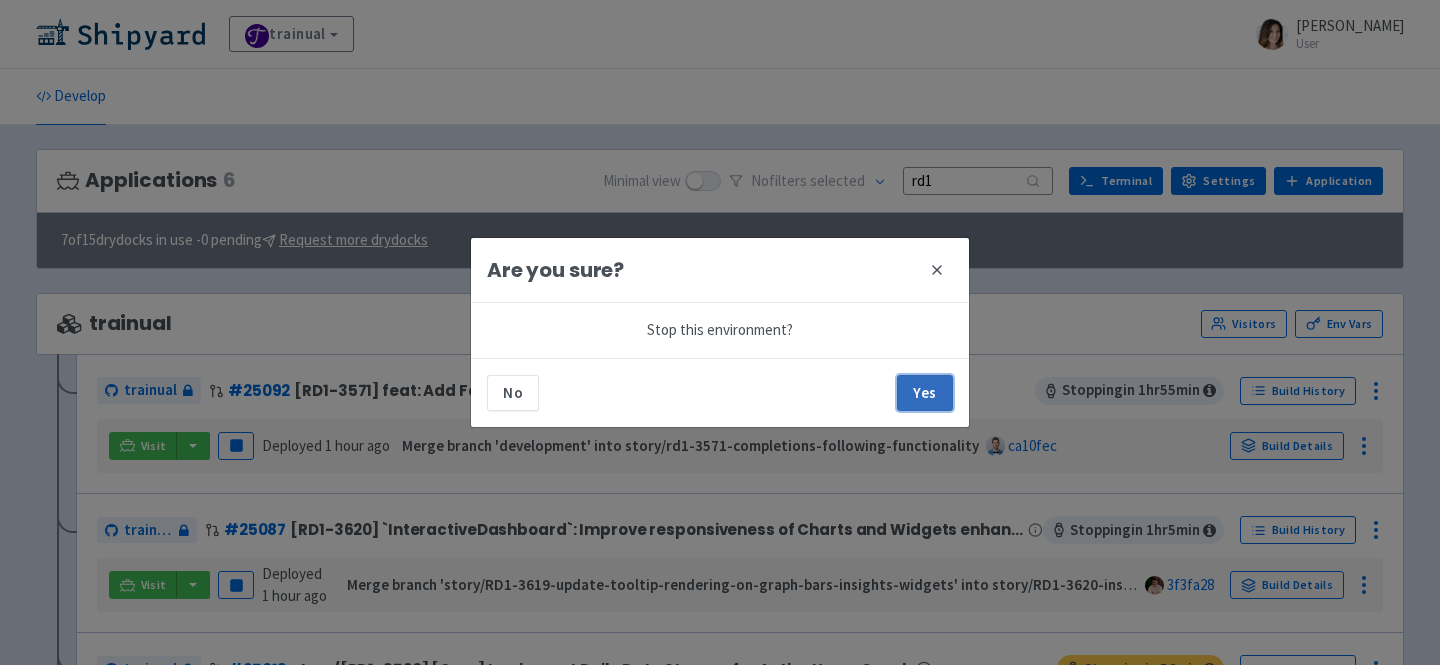 click on "Yes" at bounding box center (925, 393) 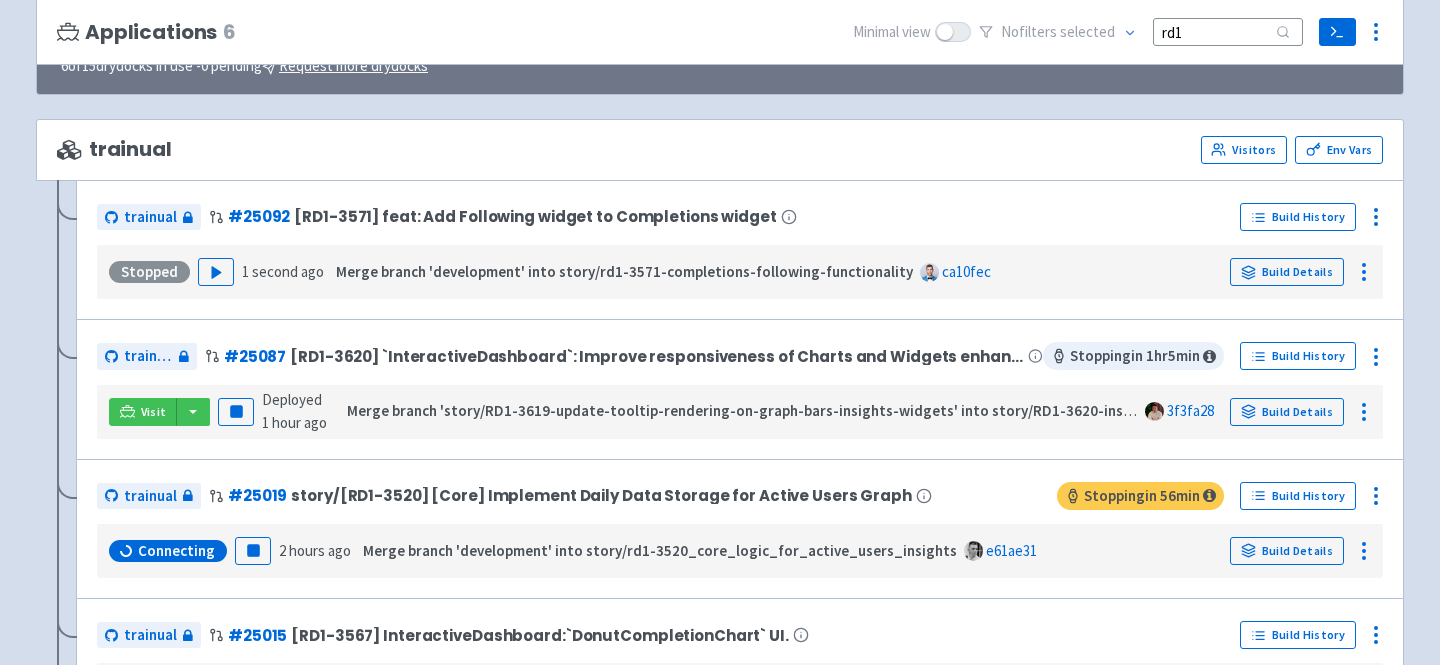 scroll, scrollTop: 133, scrollLeft: 0, axis: vertical 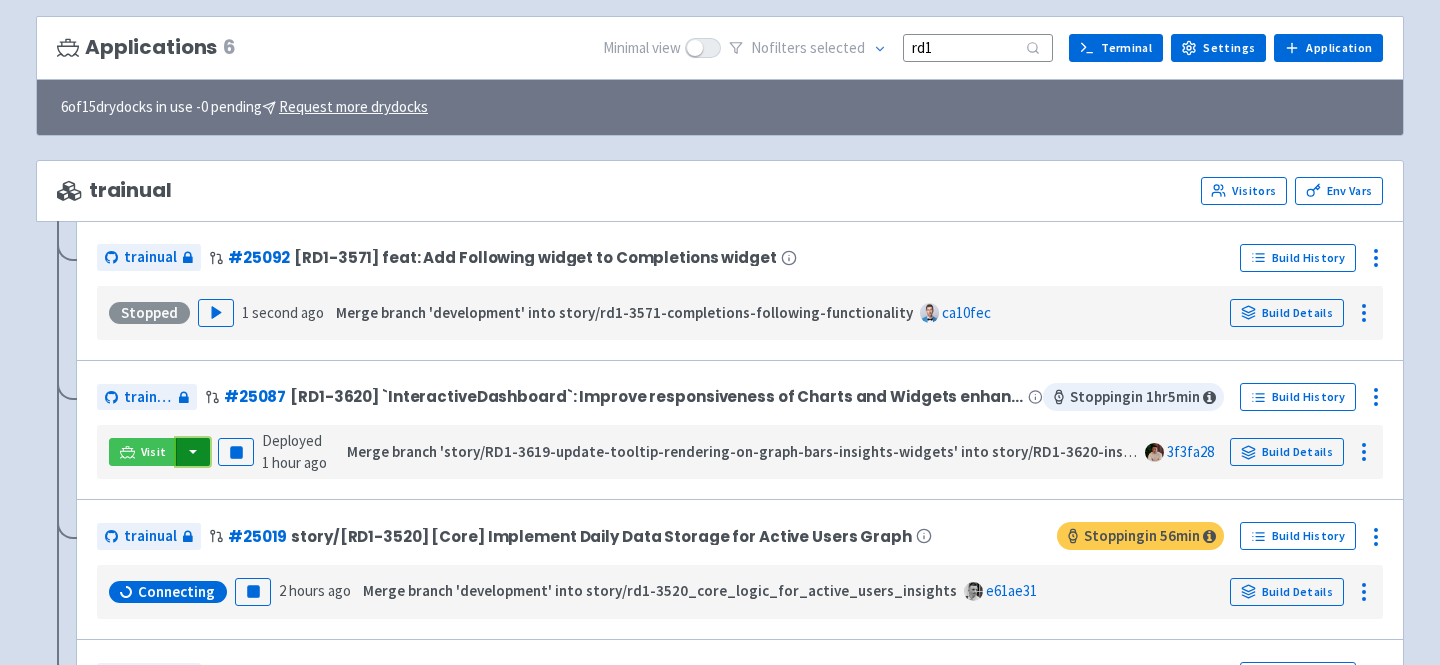 click at bounding box center (193, 452) 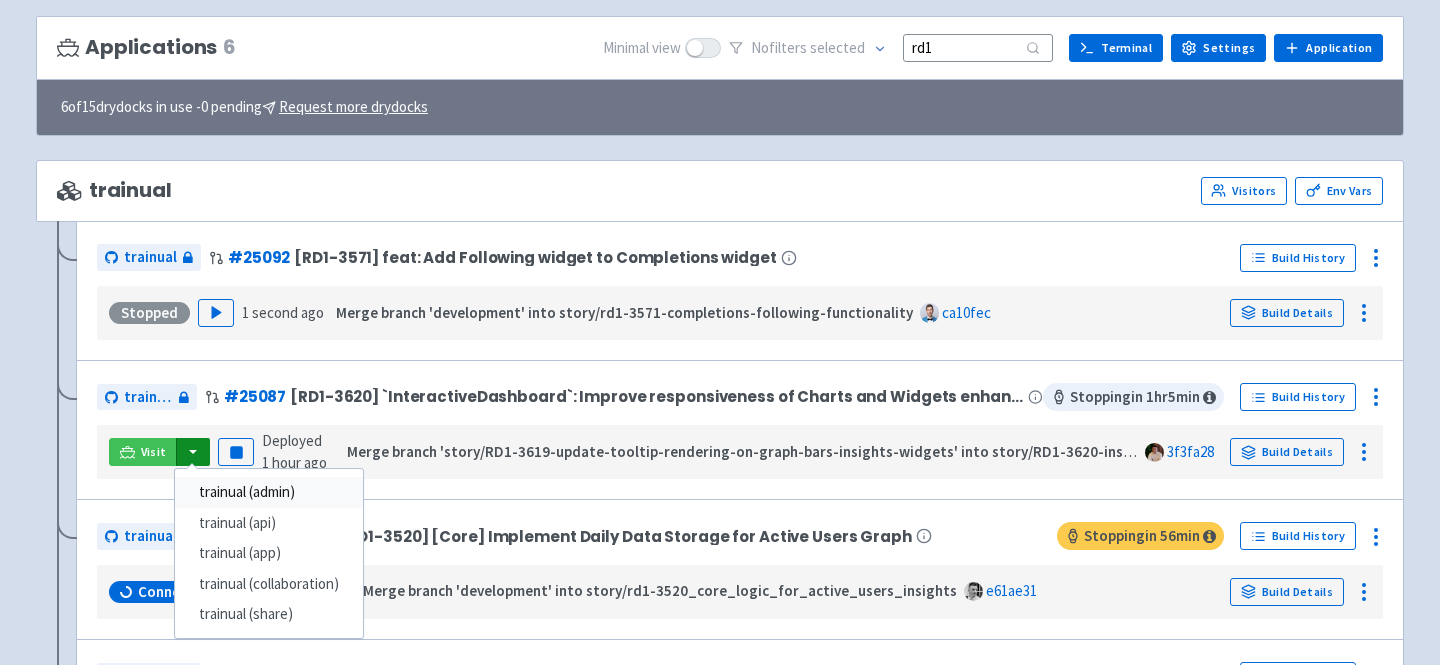 click on "trainual (admin)" at bounding box center (269, 492) 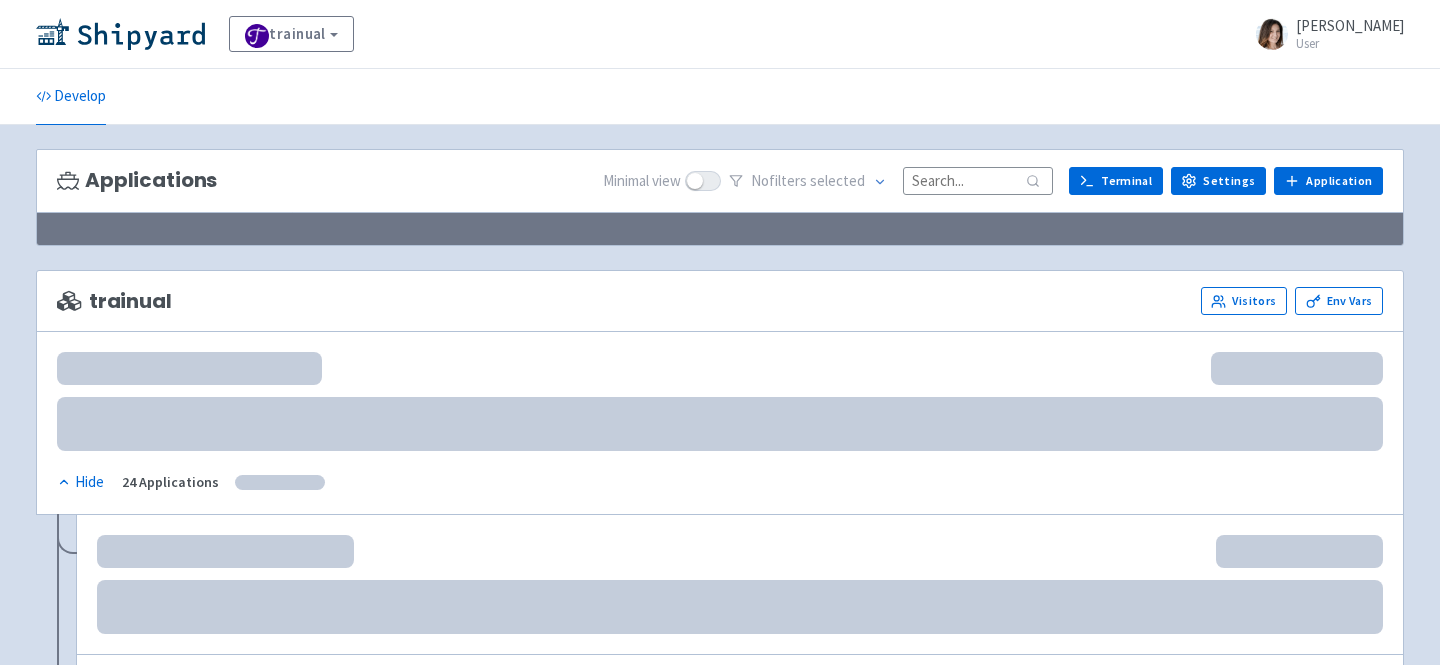 scroll, scrollTop: 133, scrollLeft: 0, axis: vertical 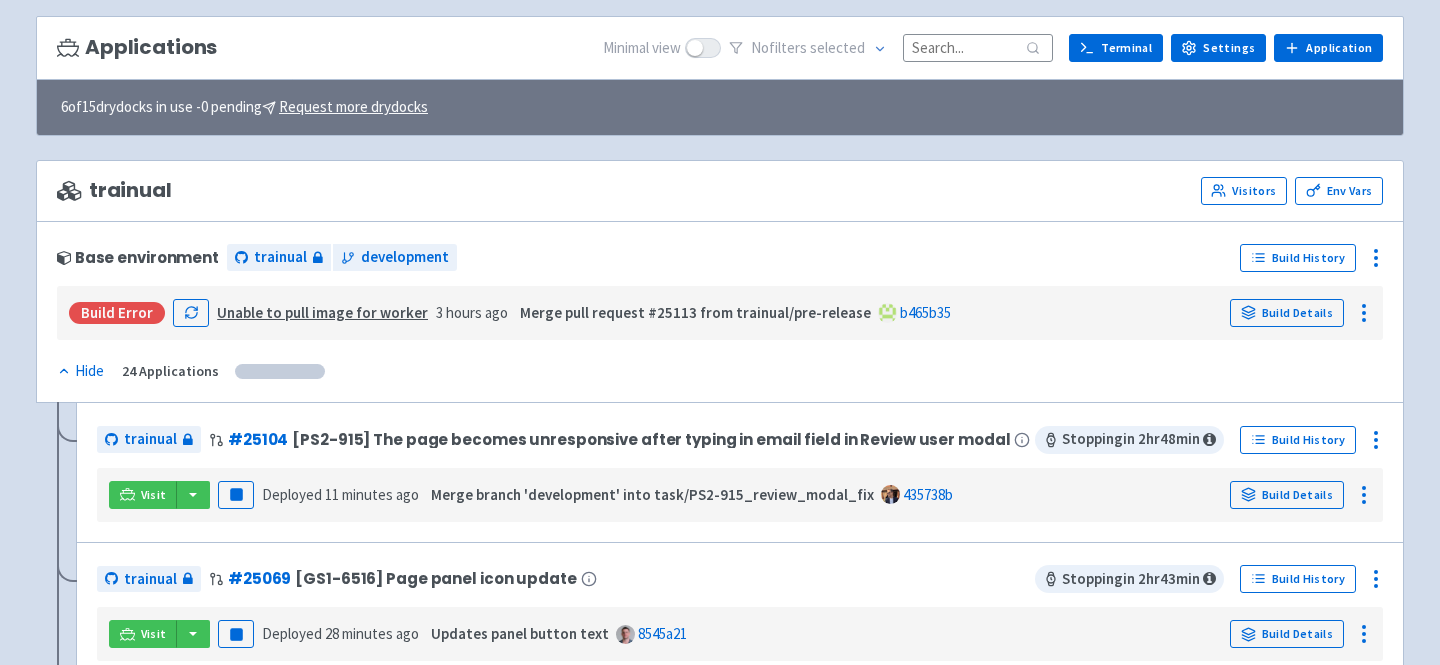 click at bounding box center [978, 47] 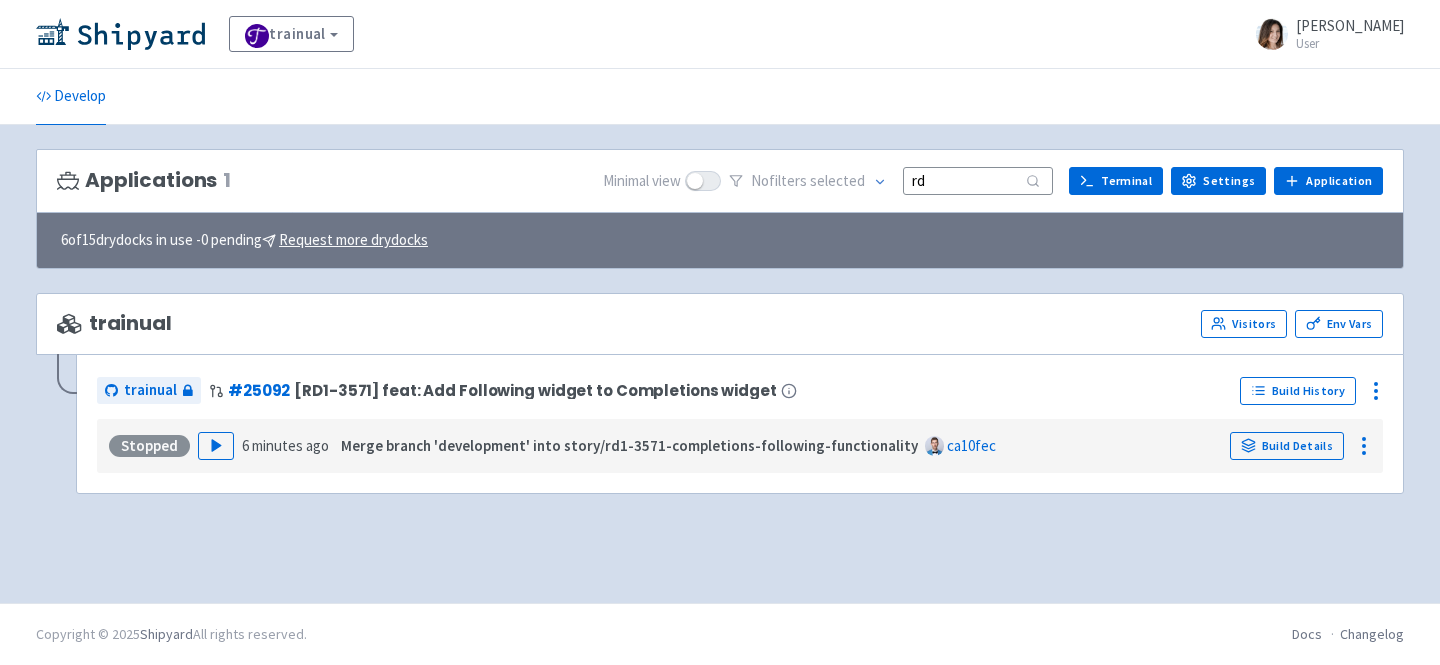 scroll, scrollTop: 0, scrollLeft: 0, axis: both 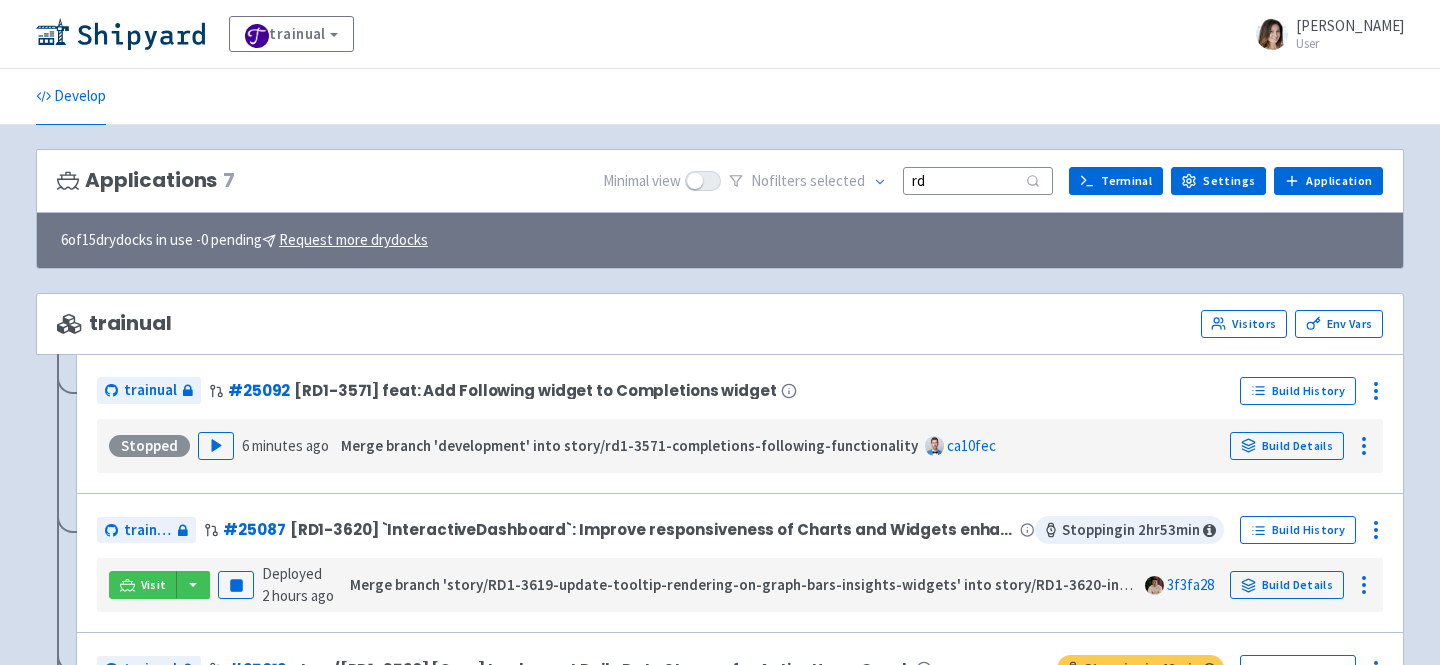 click on "rd" at bounding box center (978, 180) 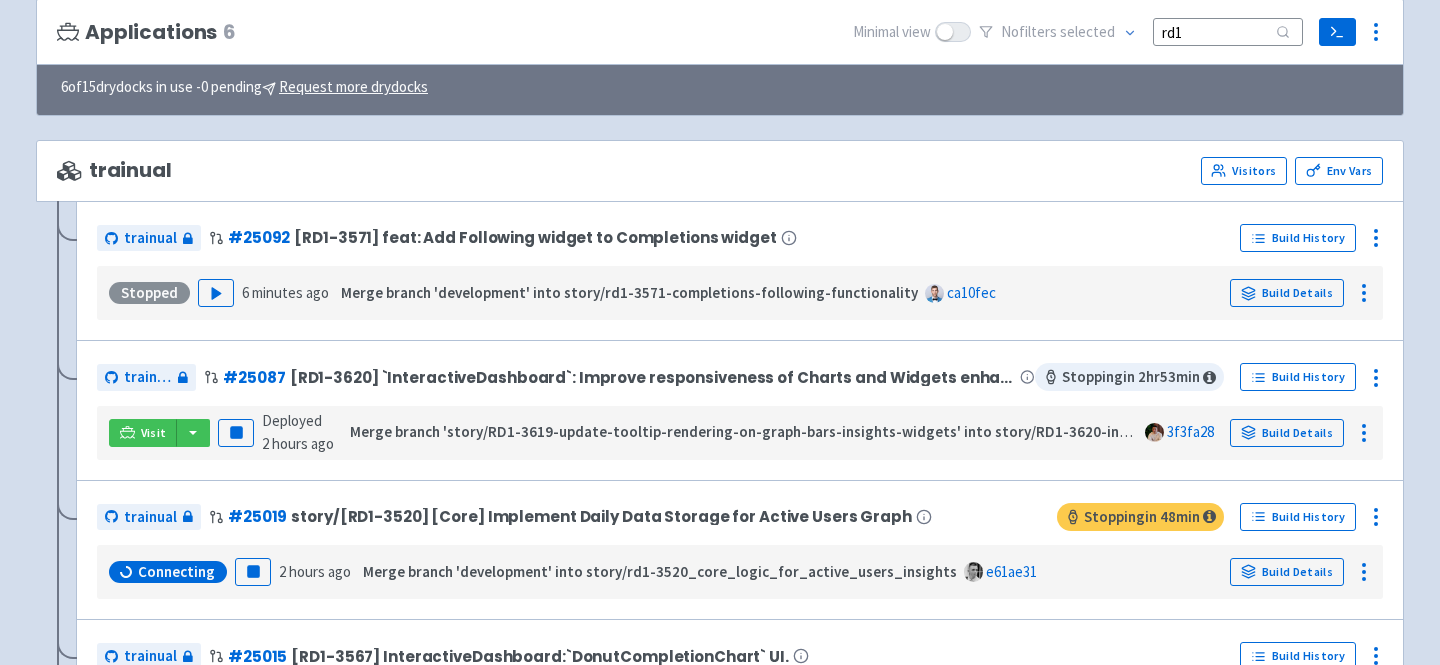 scroll, scrollTop: 154, scrollLeft: 0, axis: vertical 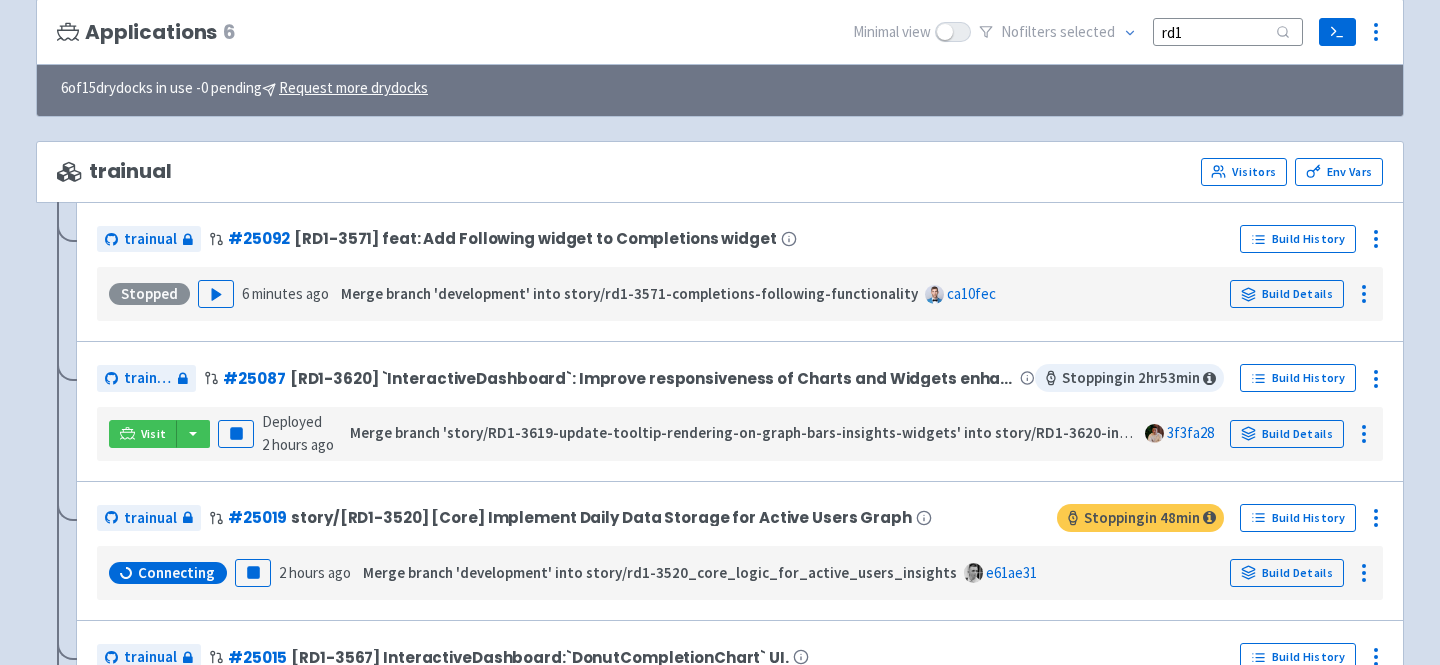 type on "rd1" 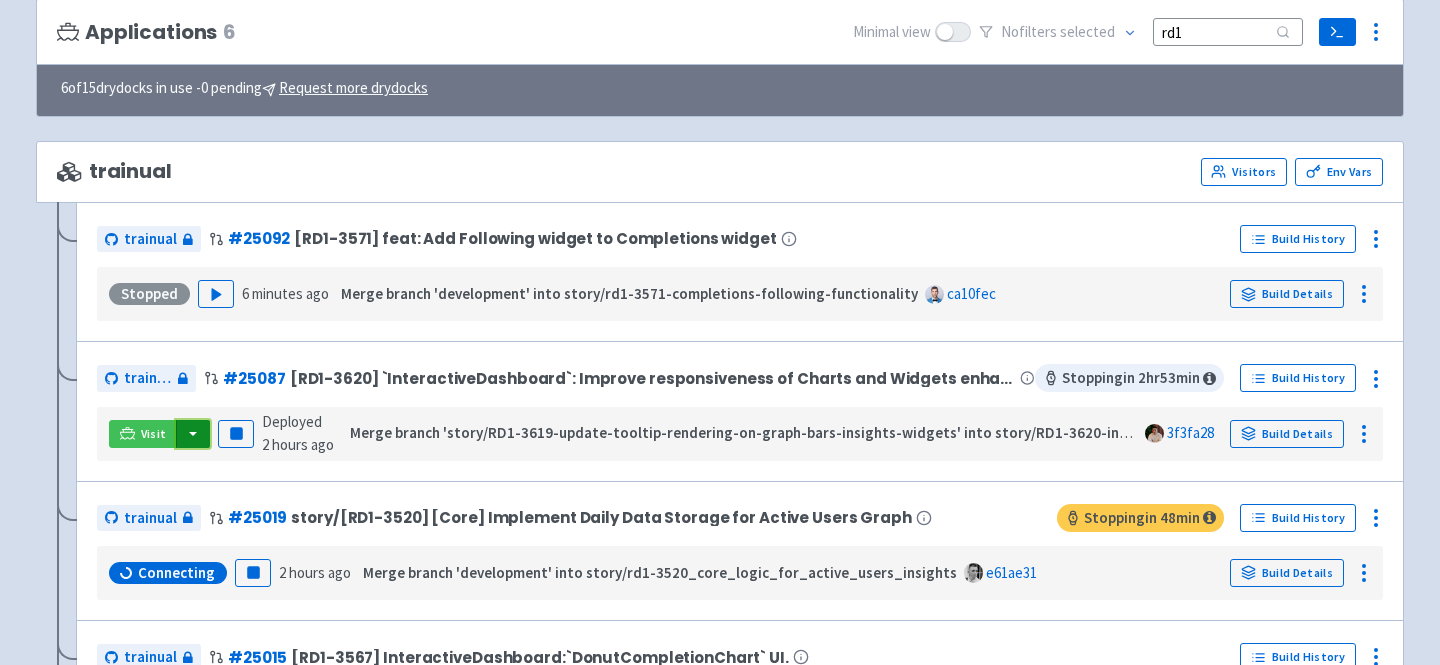 click at bounding box center [193, 434] 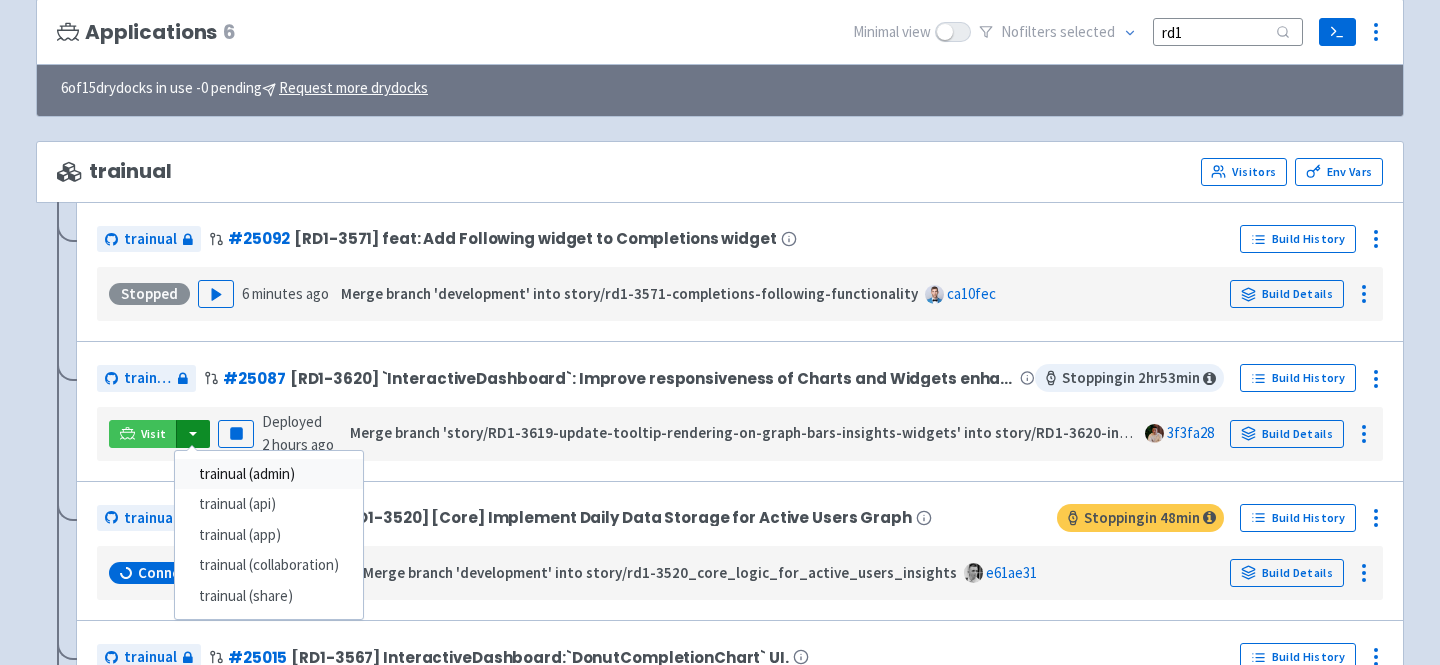 click on "trainual (admin)" at bounding box center [269, 474] 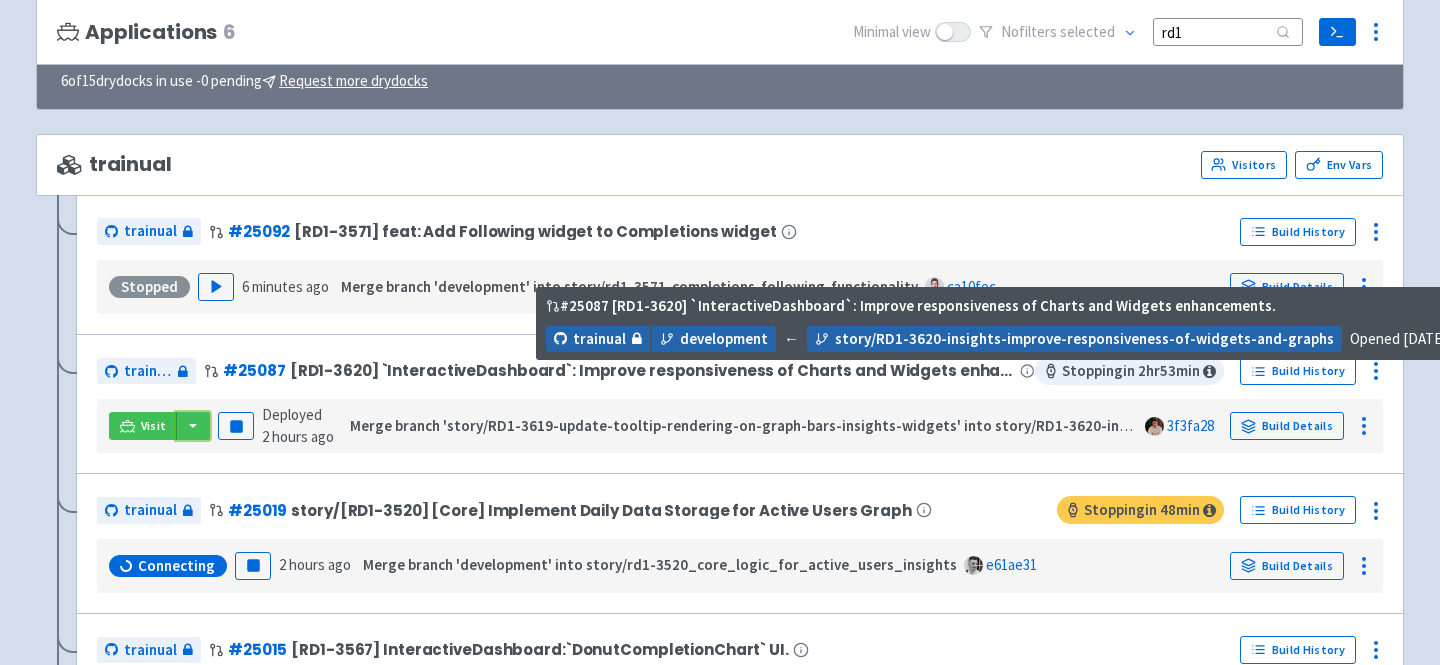 scroll, scrollTop: 167, scrollLeft: 0, axis: vertical 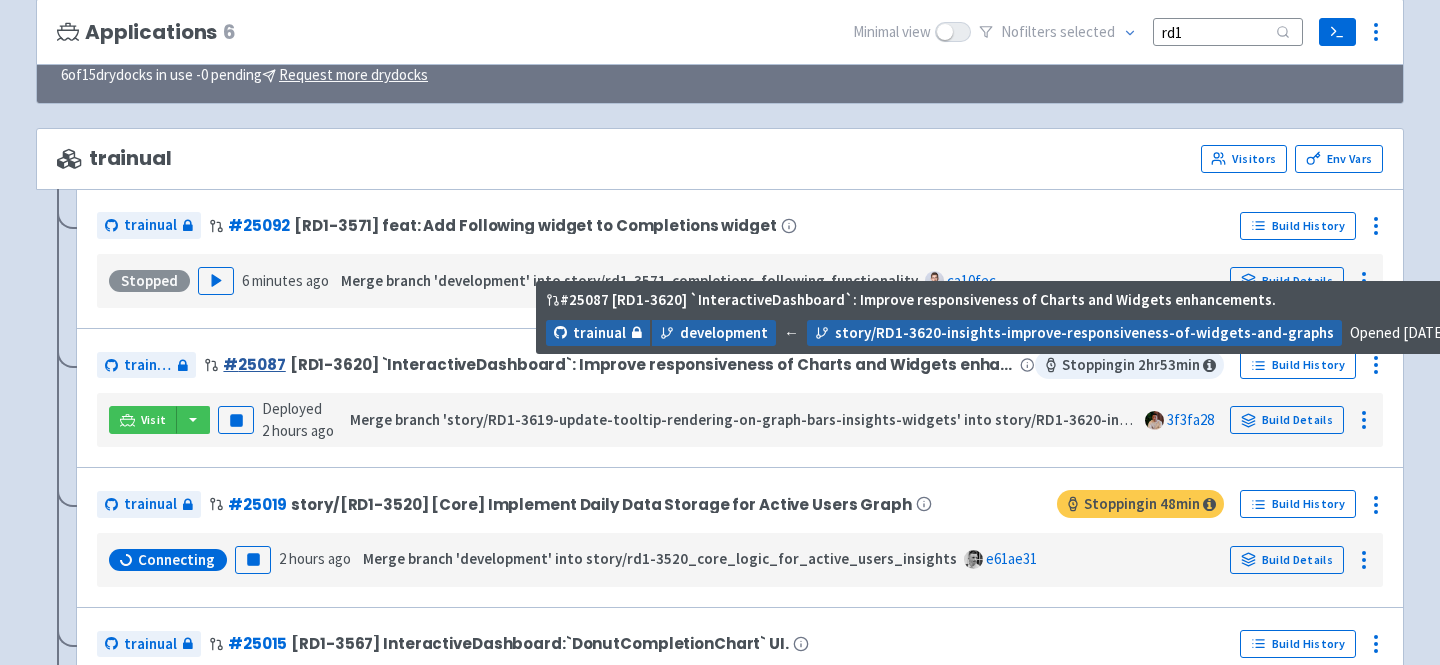 click on "# 25087" at bounding box center (254, 364) 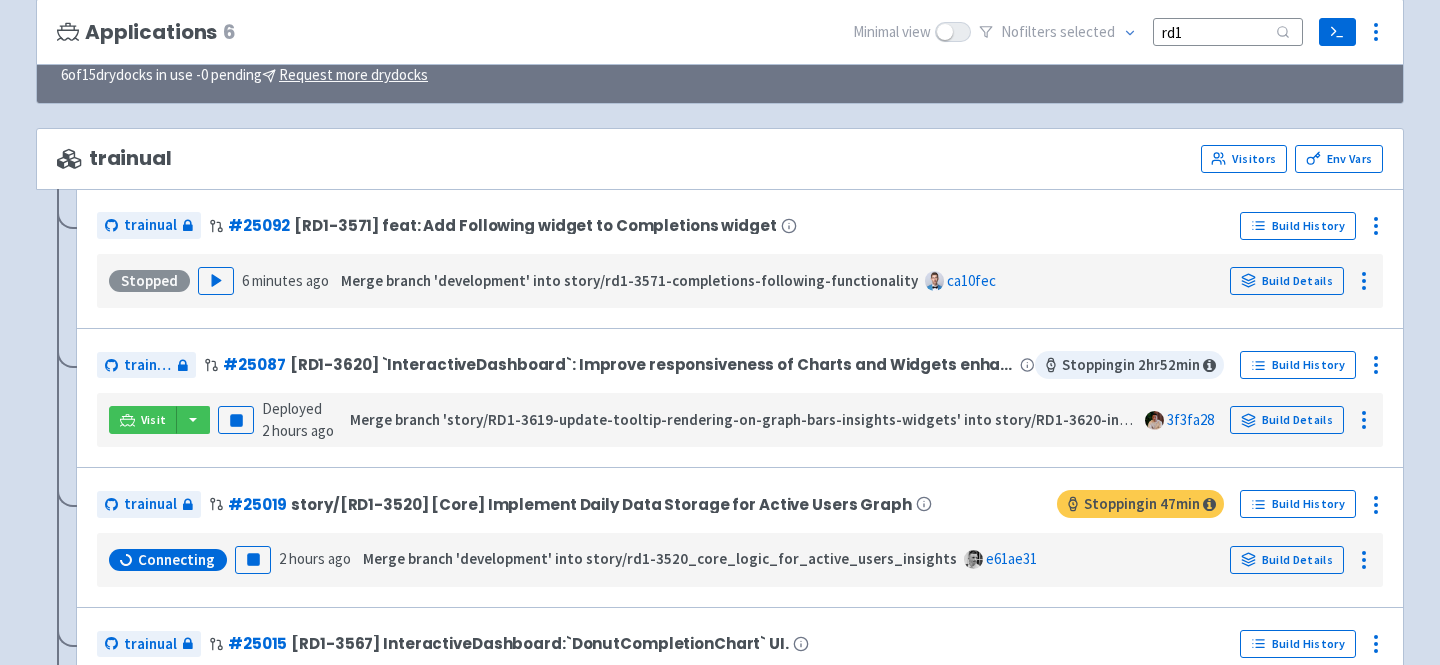 scroll, scrollTop: 0, scrollLeft: 0, axis: both 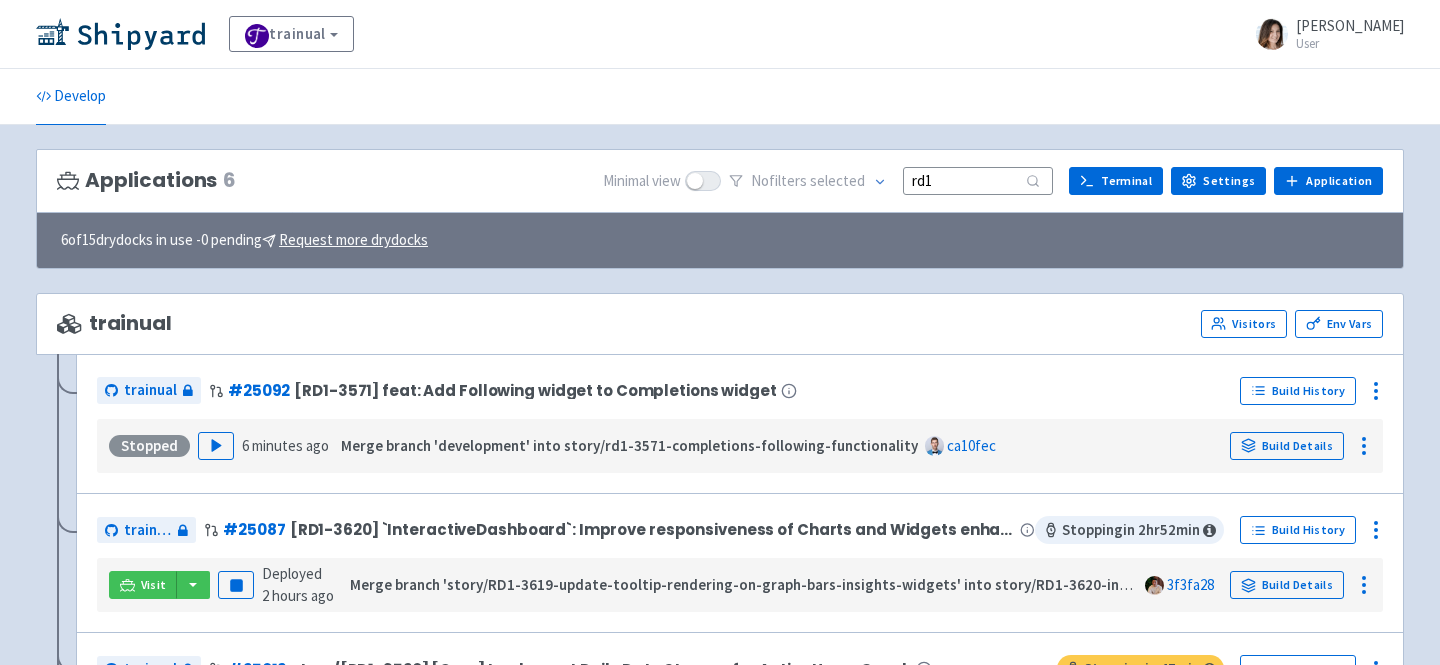 drag, startPoint x: 971, startPoint y: 183, endPoint x: 703, endPoint y: 183, distance: 268 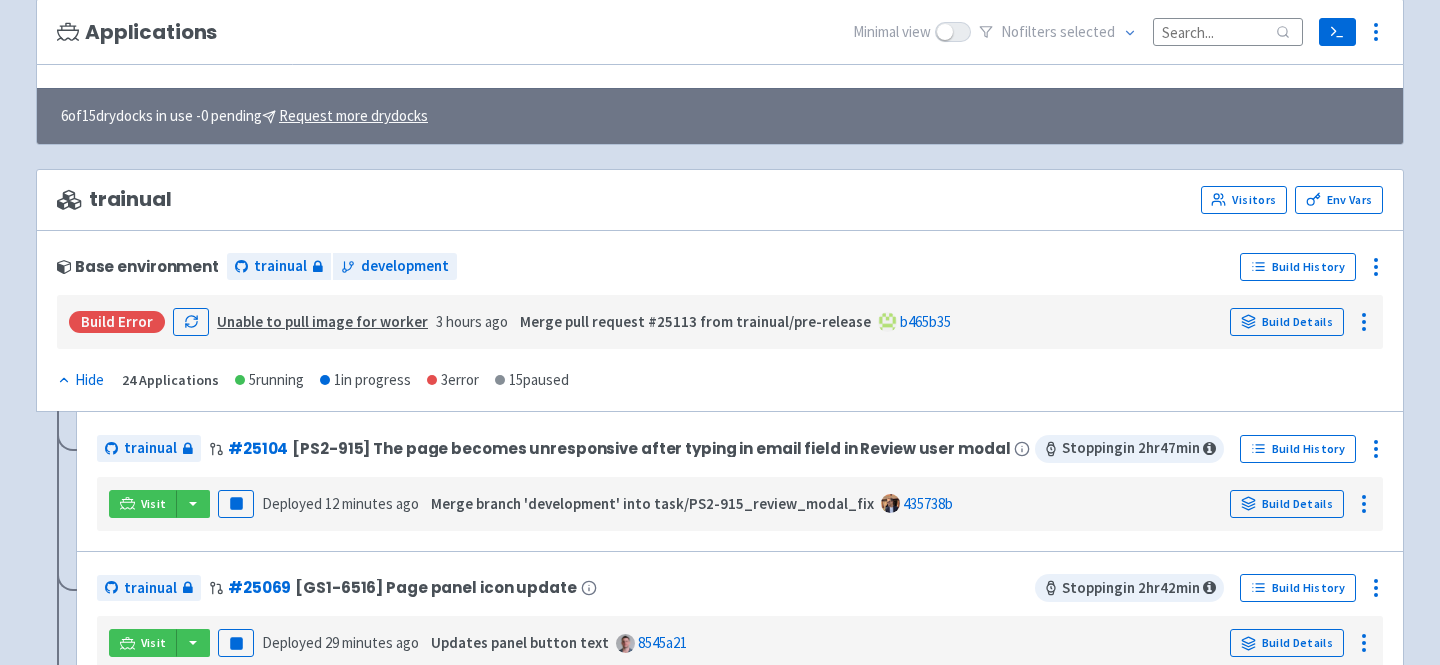 scroll, scrollTop: 150, scrollLeft: 0, axis: vertical 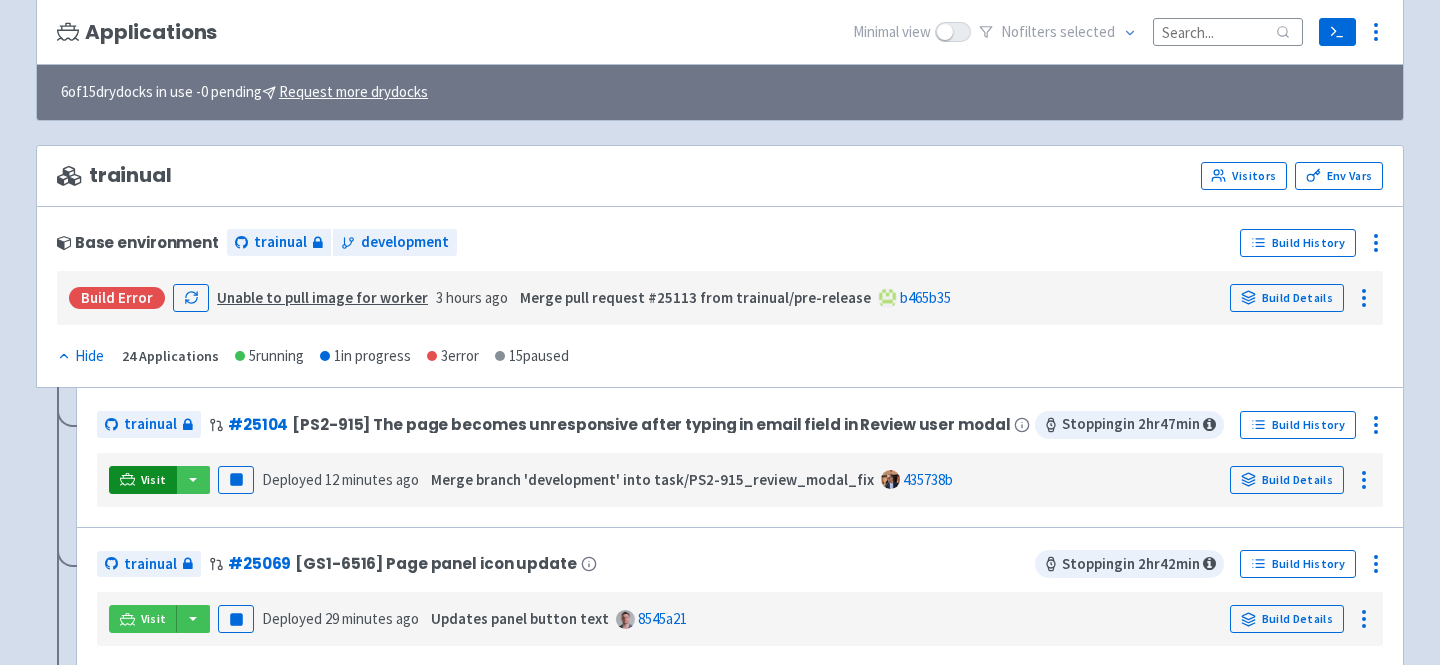 type 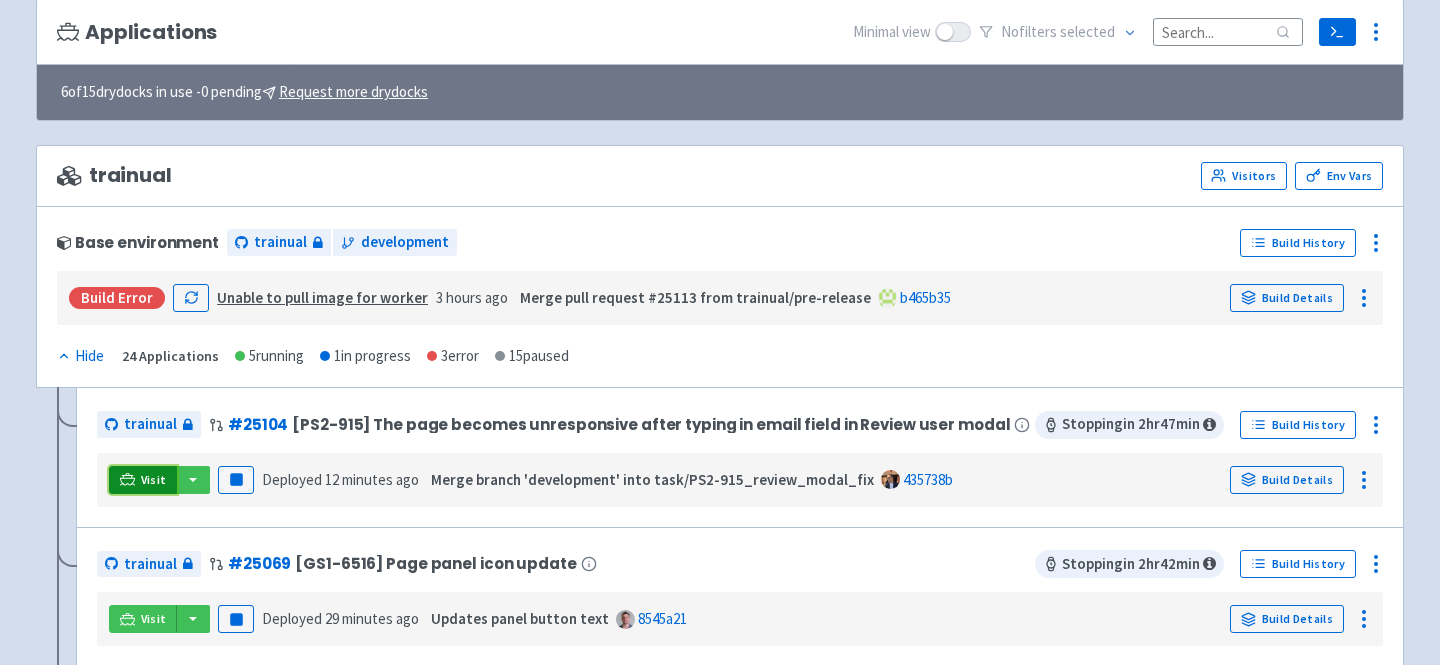 click on "Visit" at bounding box center (154, 480) 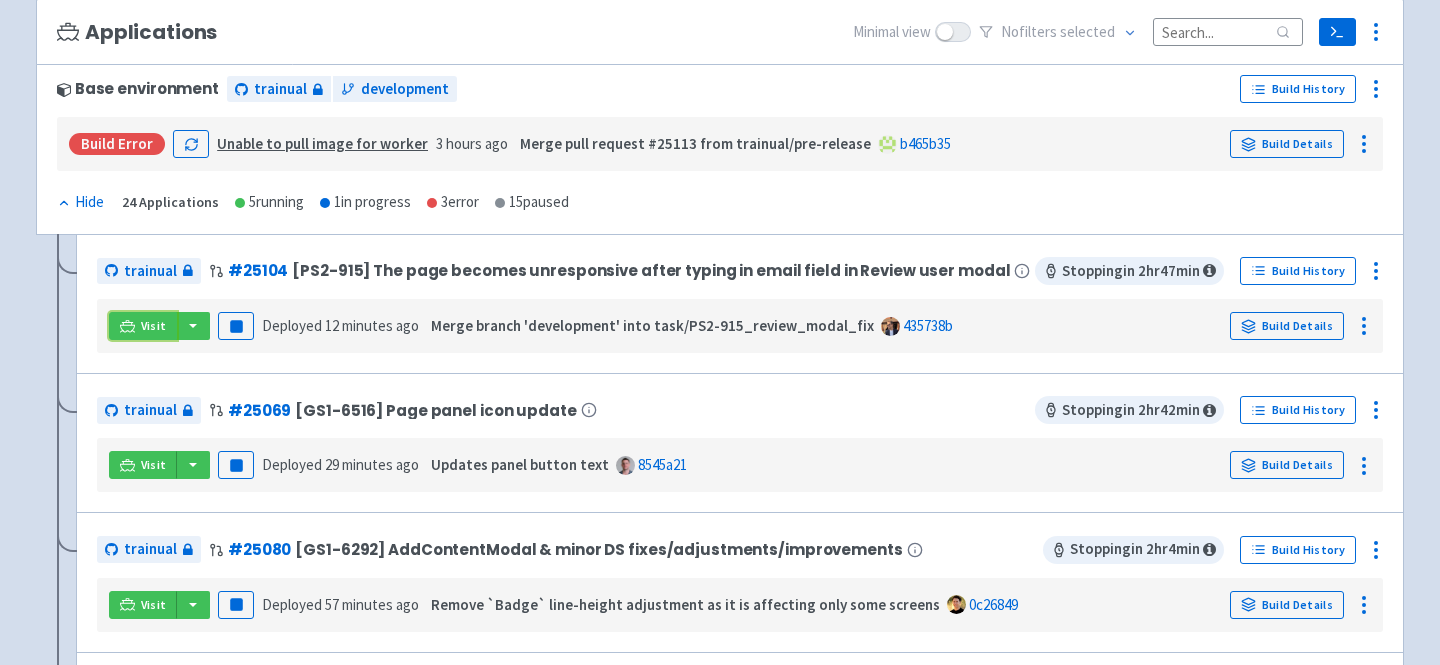 scroll, scrollTop: 406, scrollLeft: 0, axis: vertical 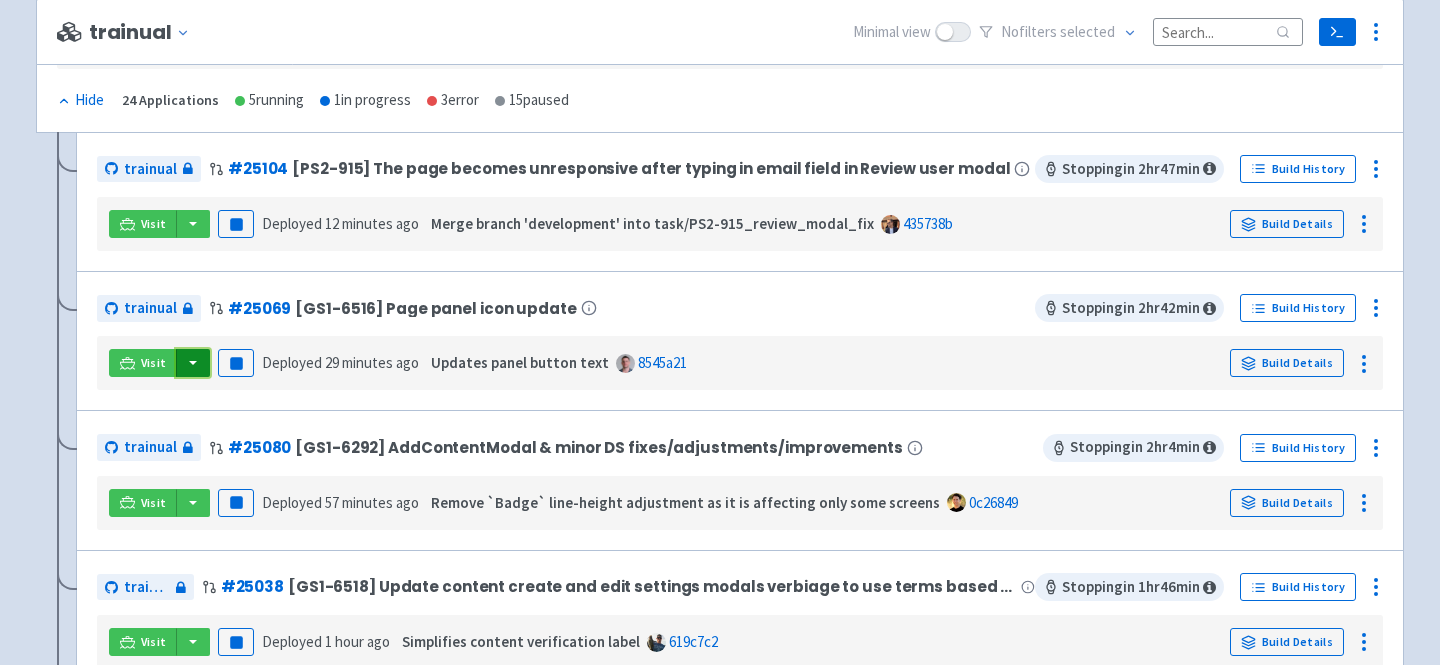 click at bounding box center [193, 363] 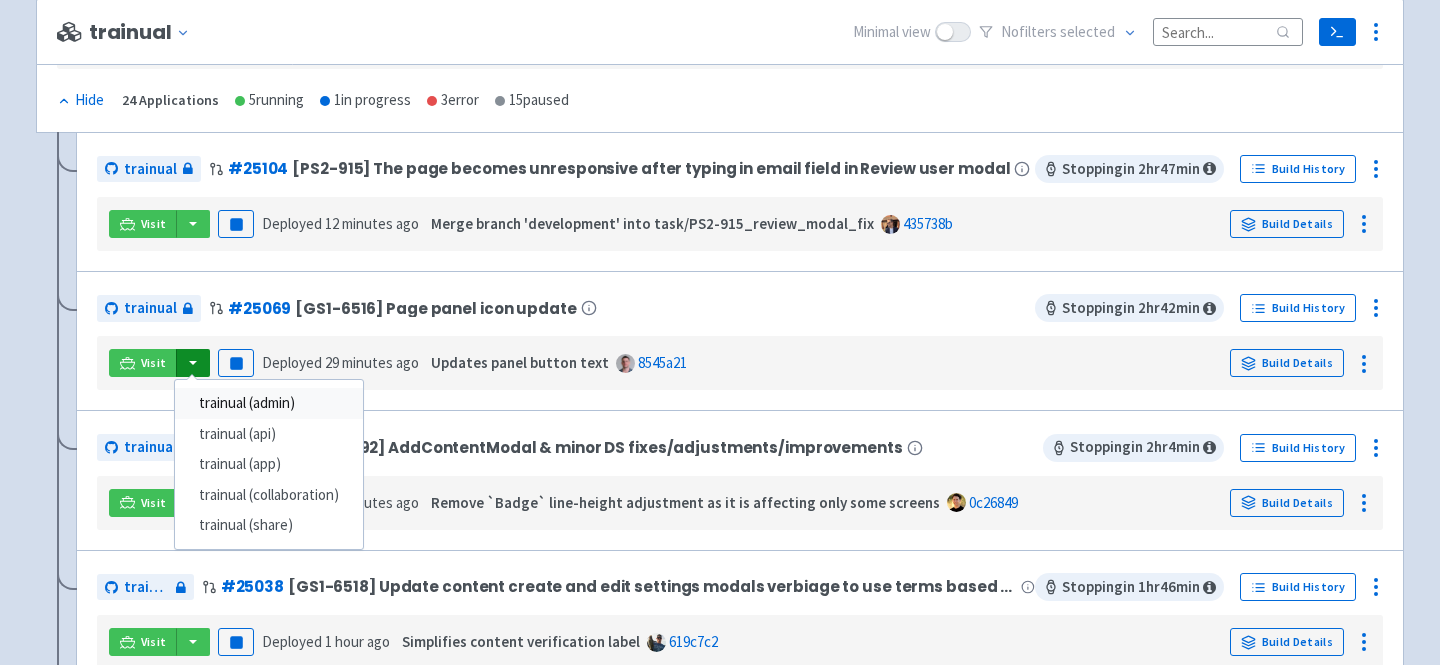 click on "trainual (admin)" at bounding box center (269, 403) 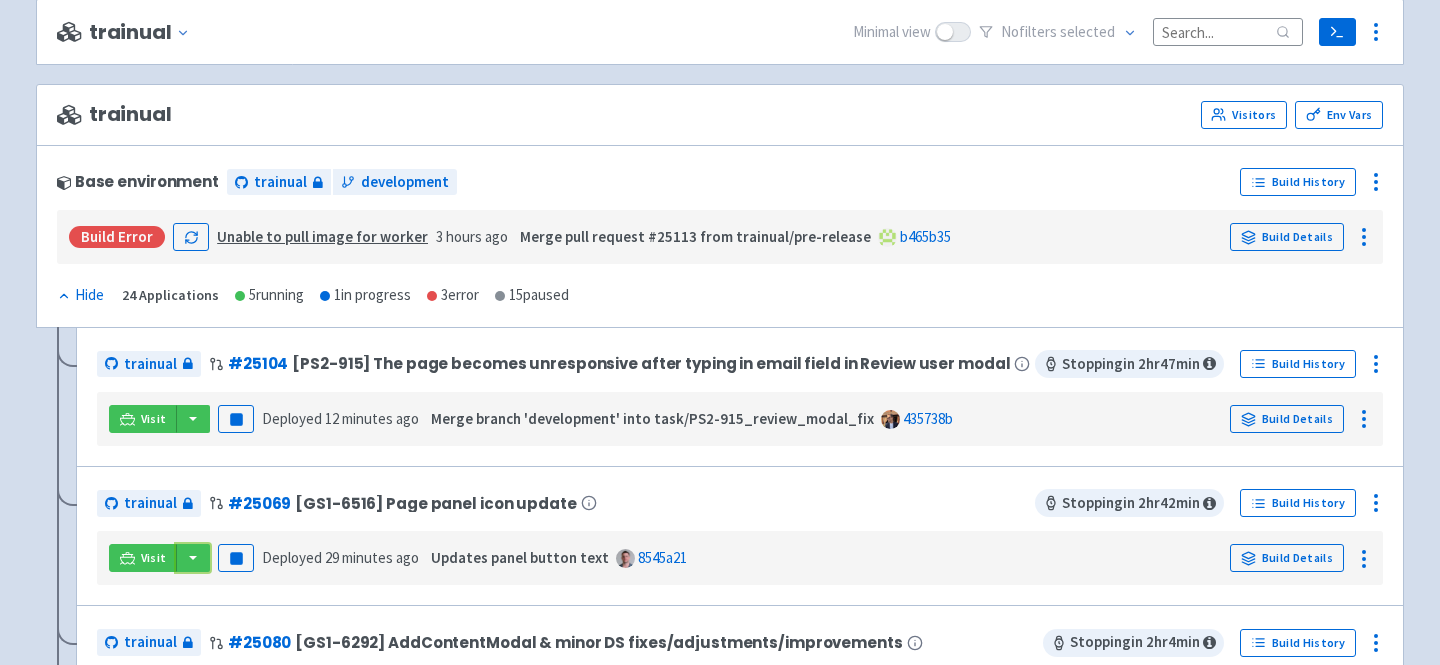 scroll, scrollTop: 0, scrollLeft: 0, axis: both 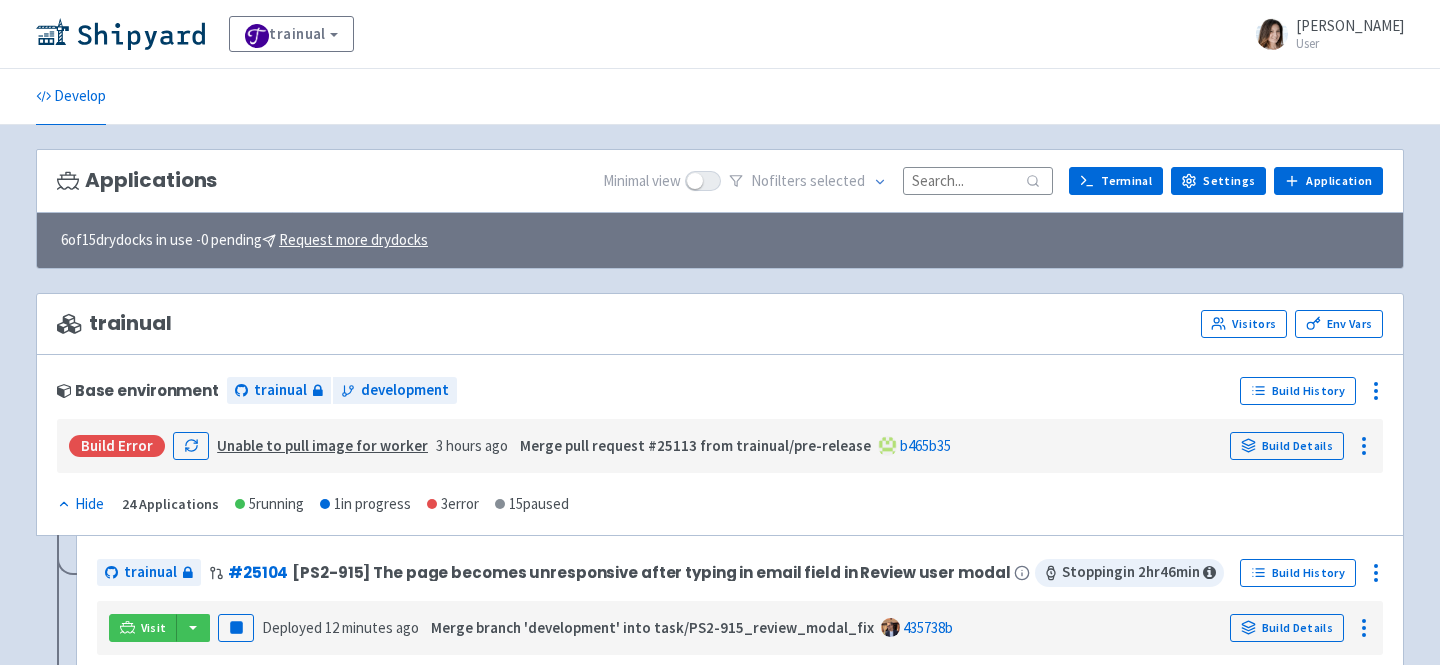 click on "Olha-Yechkalova
User" at bounding box center (1350, 34) 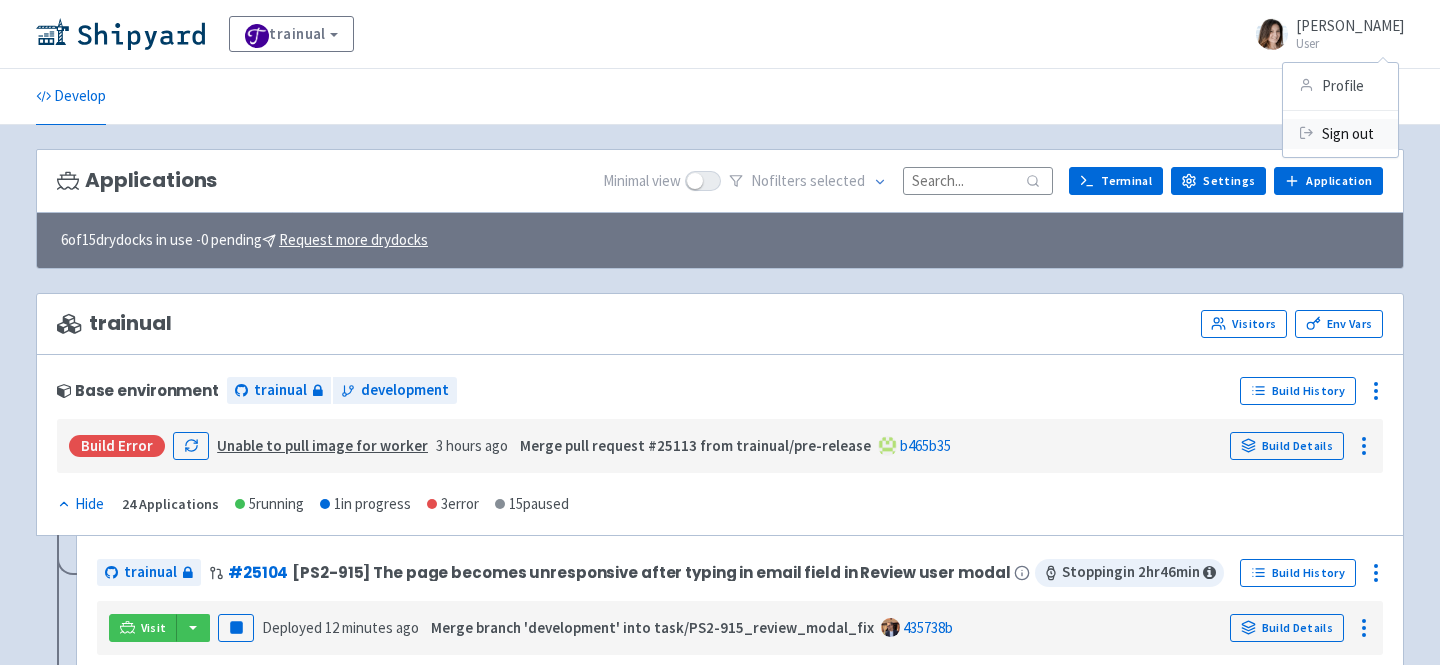 click on "Sign out" at bounding box center [1340, 133] 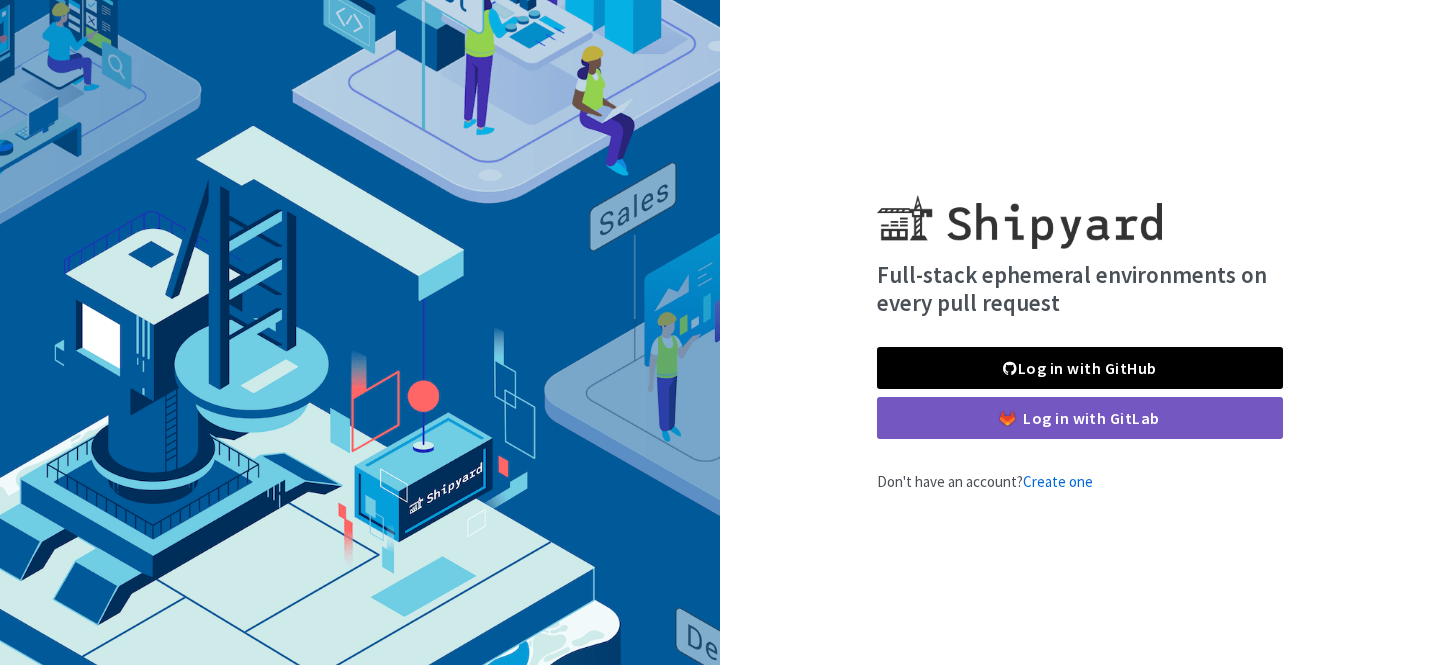 scroll, scrollTop: 0, scrollLeft: 0, axis: both 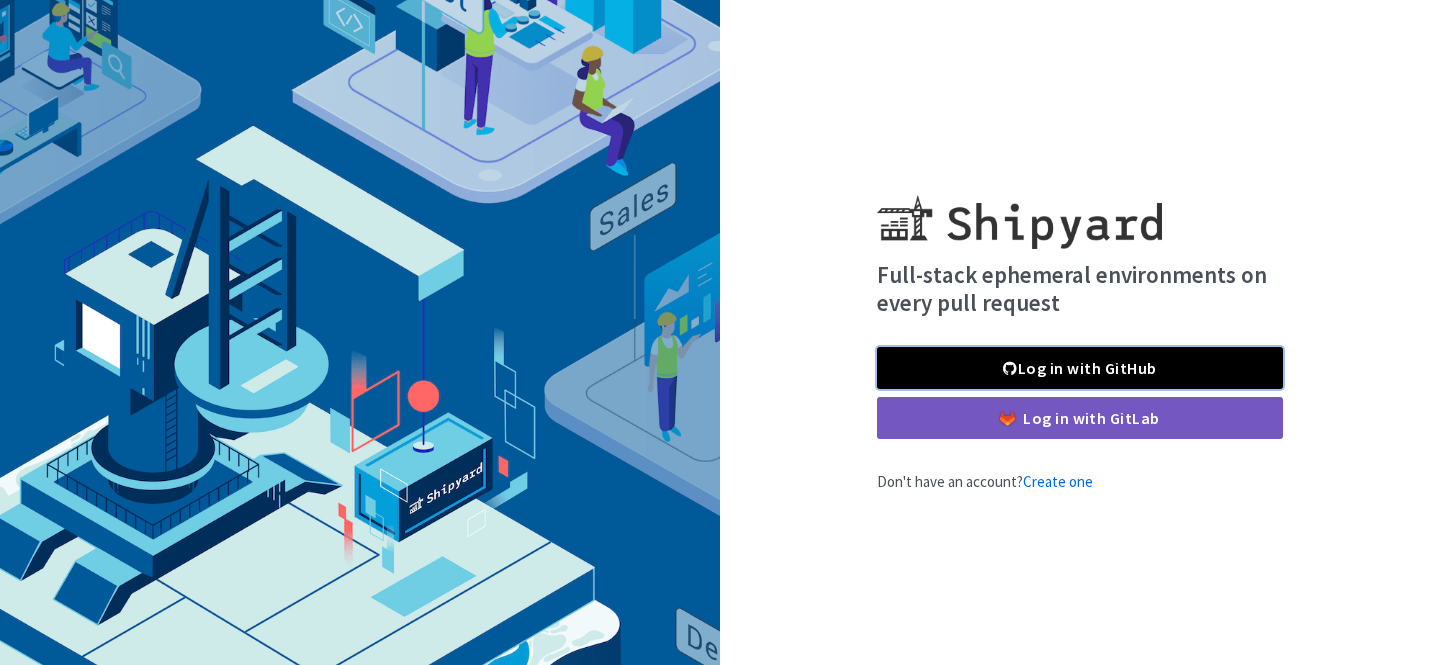click on "Log in with
GitHub" at bounding box center [1080, 368] 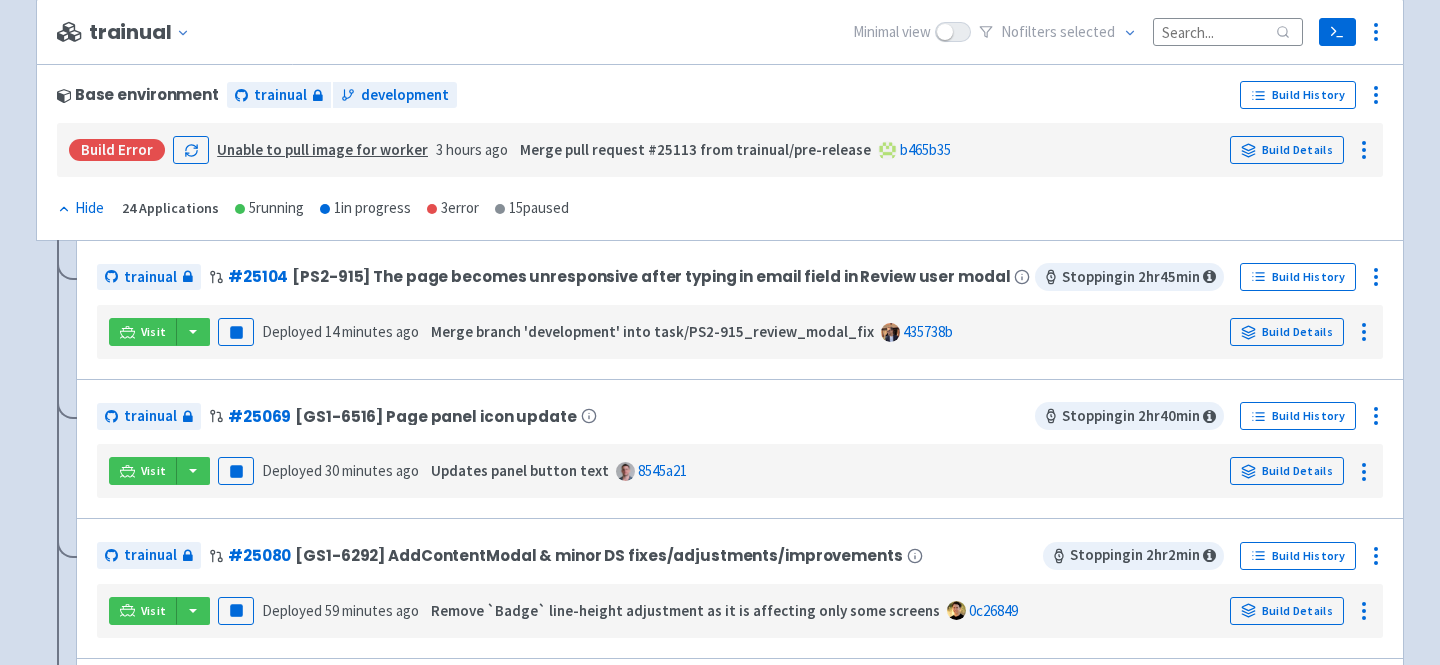 scroll, scrollTop: 352, scrollLeft: 0, axis: vertical 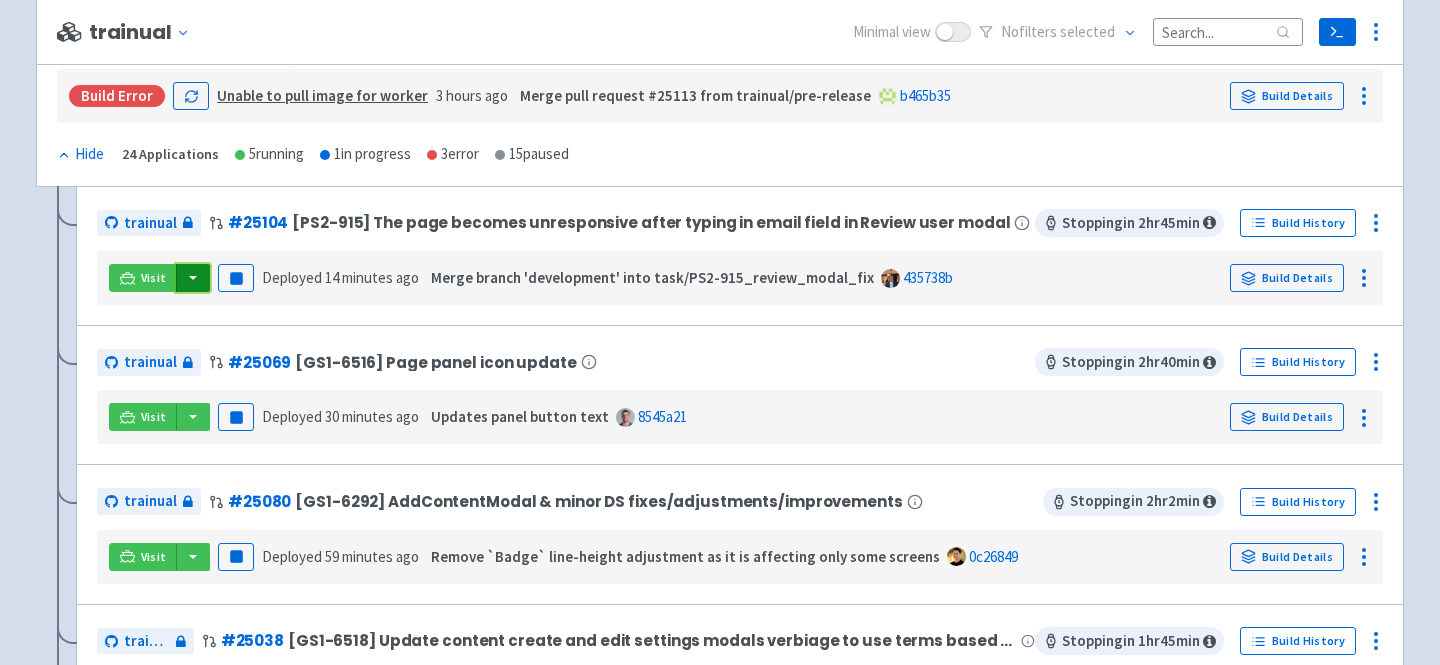 click at bounding box center [193, 278] 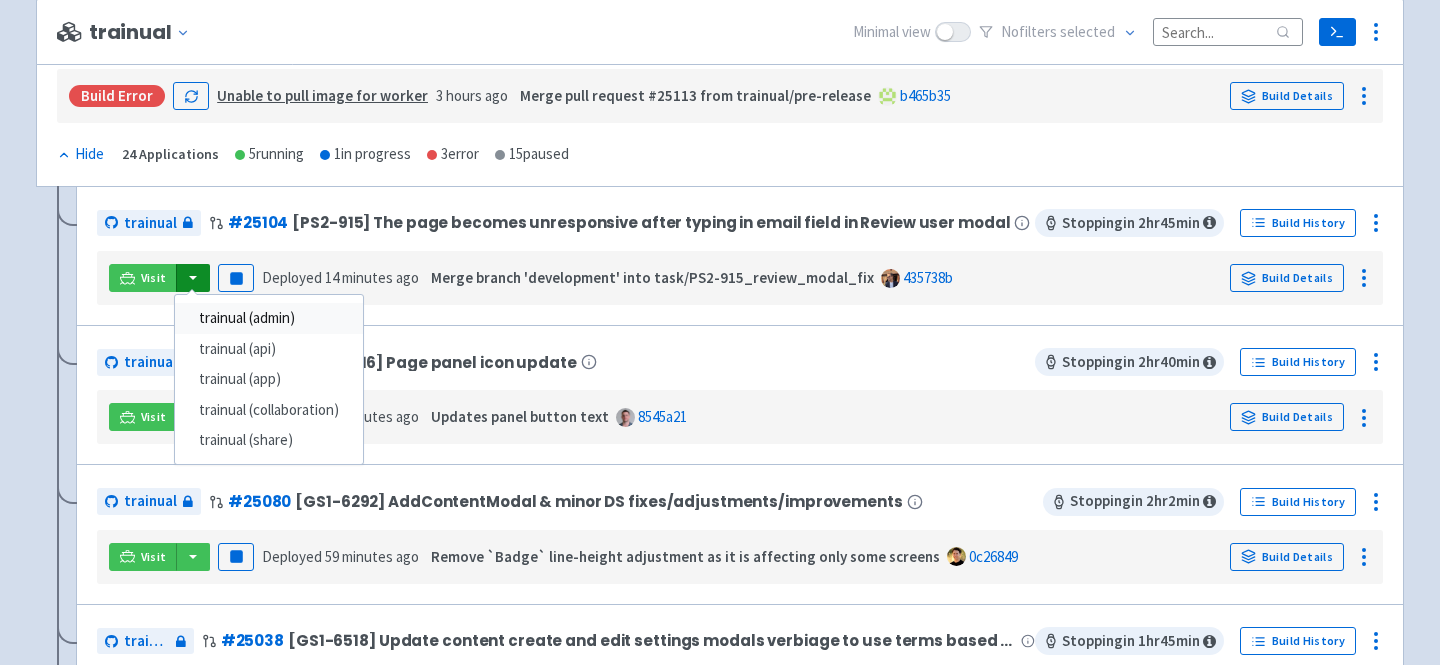 click on "trainual (admin)" at bounding box center [269, 318] 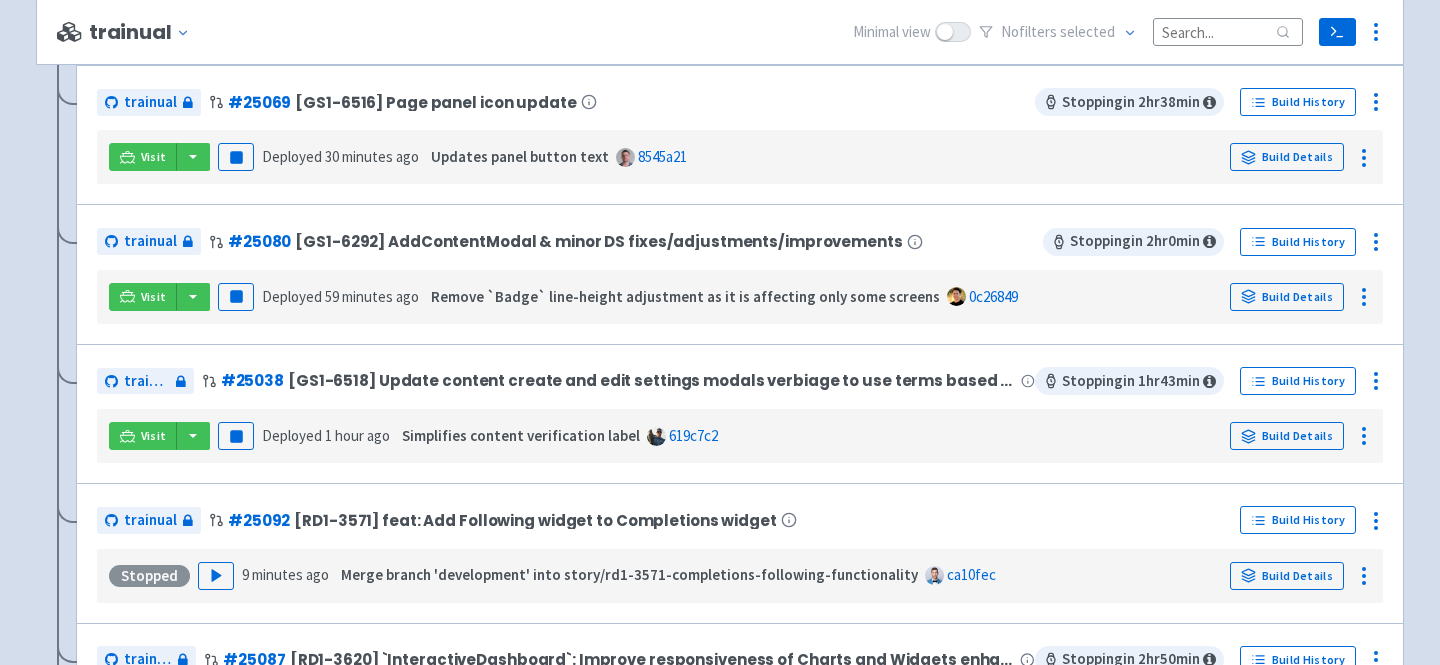 scroll, scrollTop: 598, scrollLeft: 0, axis: vertical 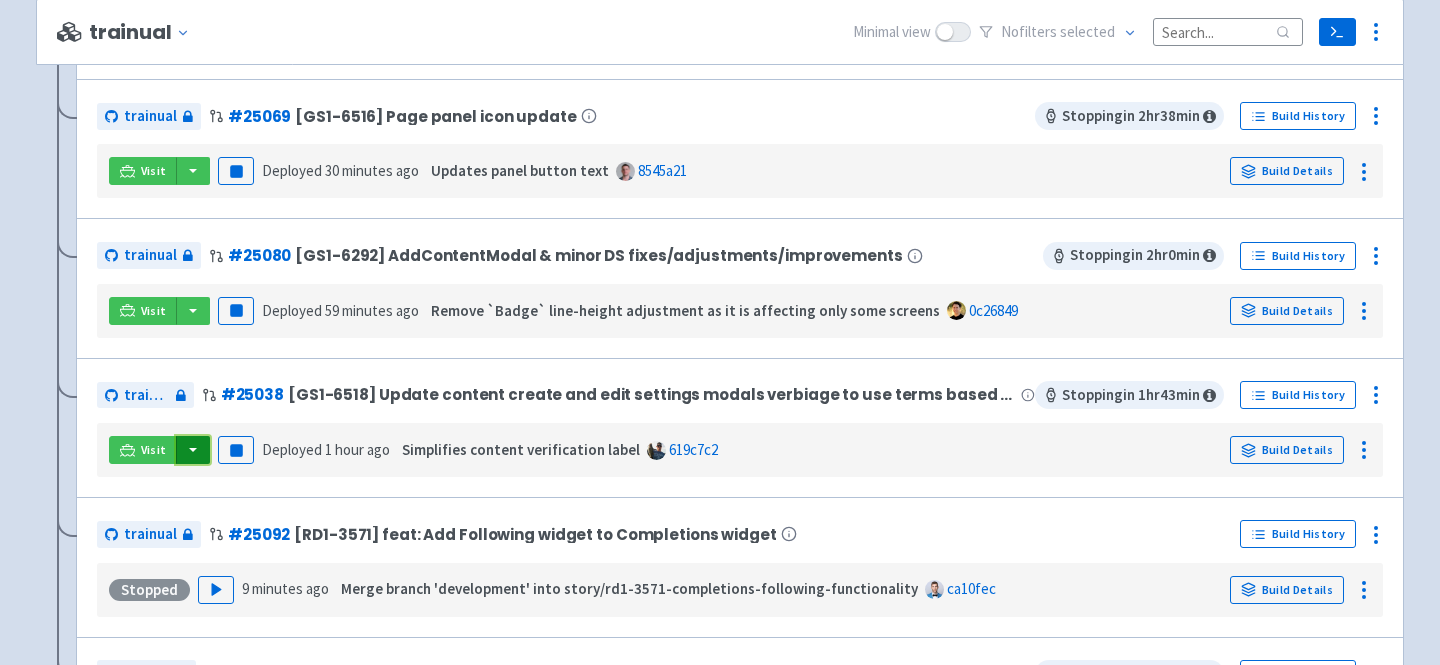 click at bounding box center (193, 450) 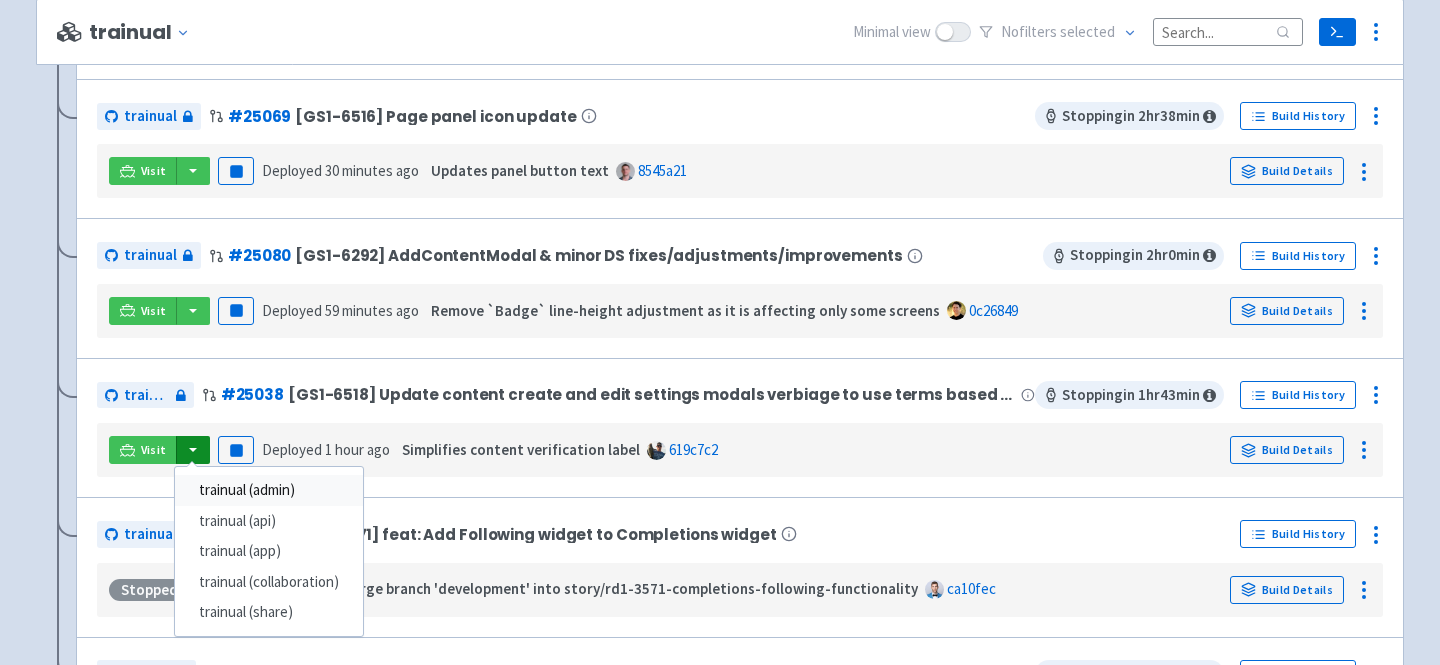 click on "trainual (admin)" at bounding box center [269, 490] 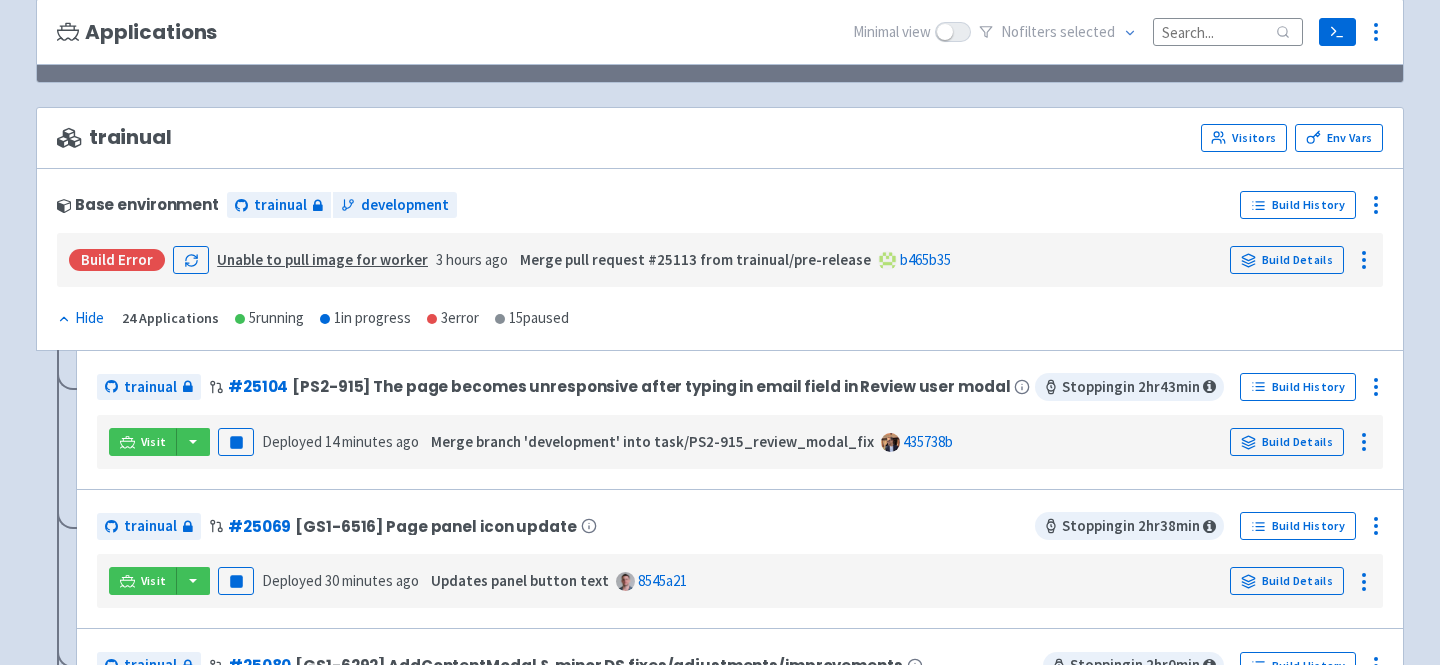 scroll, scrollTop: 0, scrollLeft: 0, axis: both 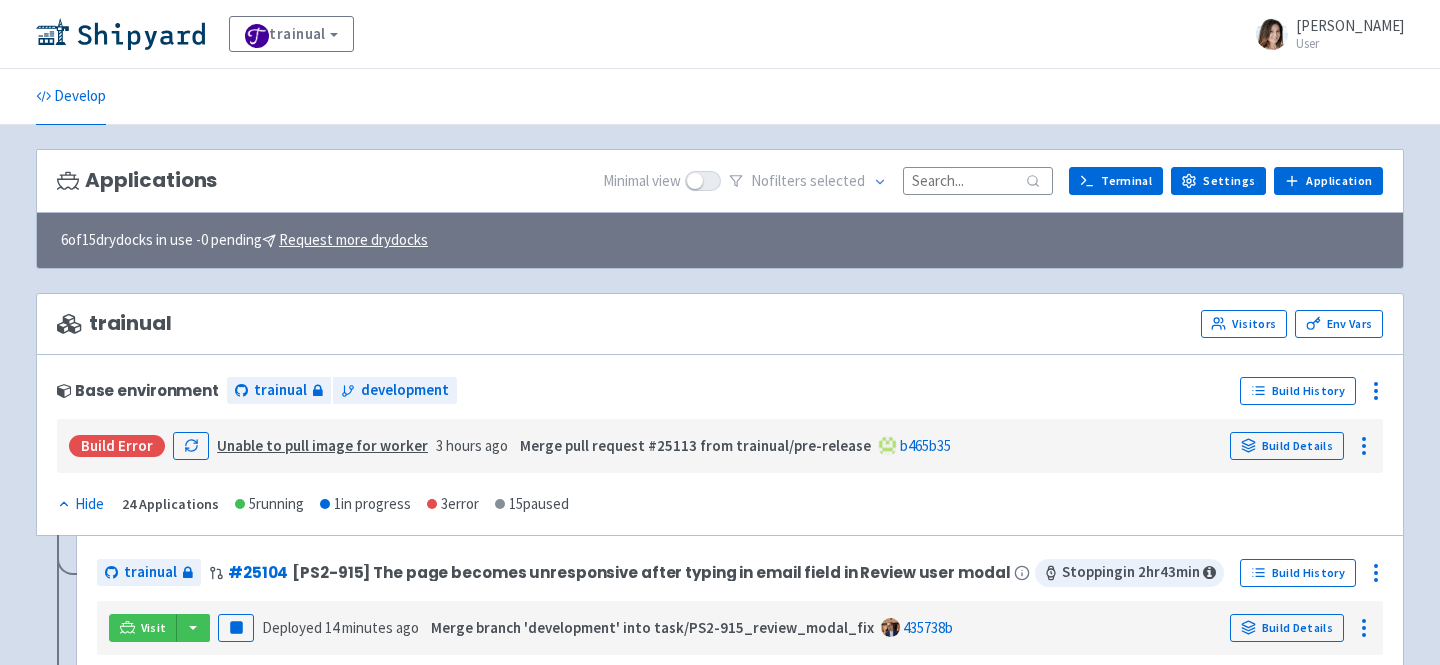 click at bounding box center (978, 180) 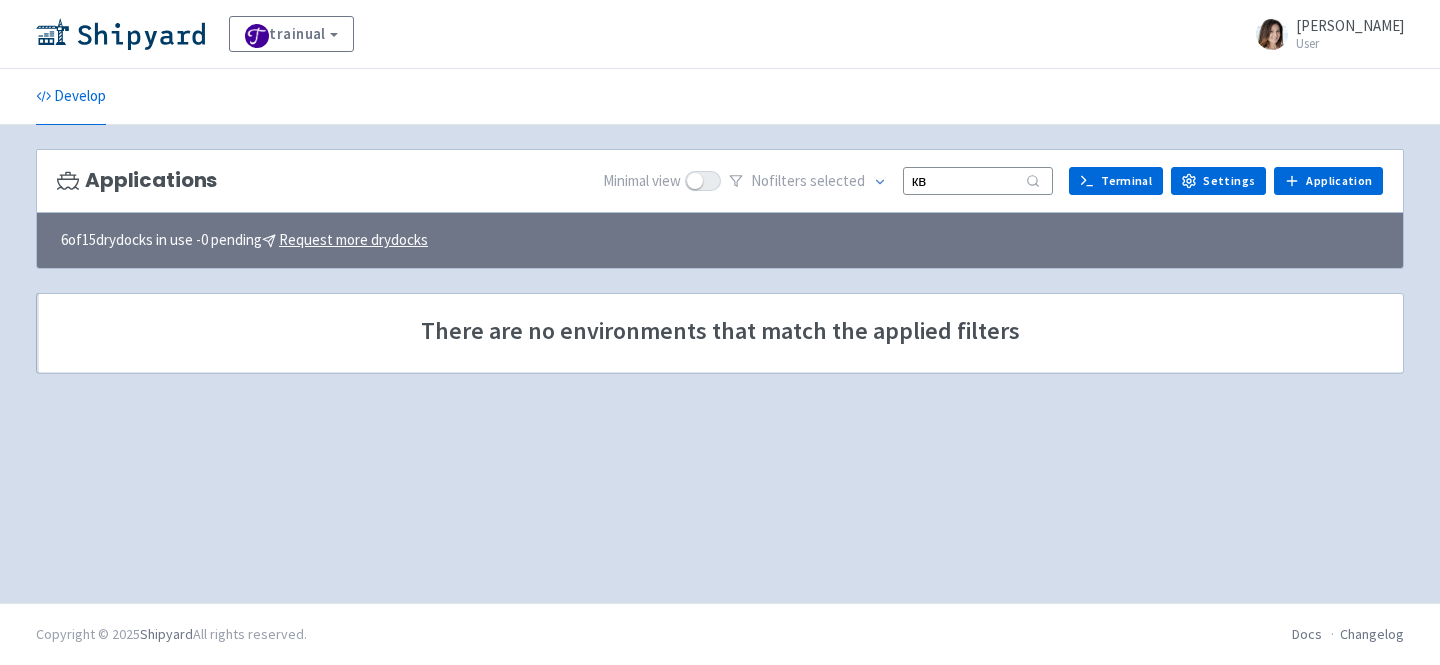 type on "к" 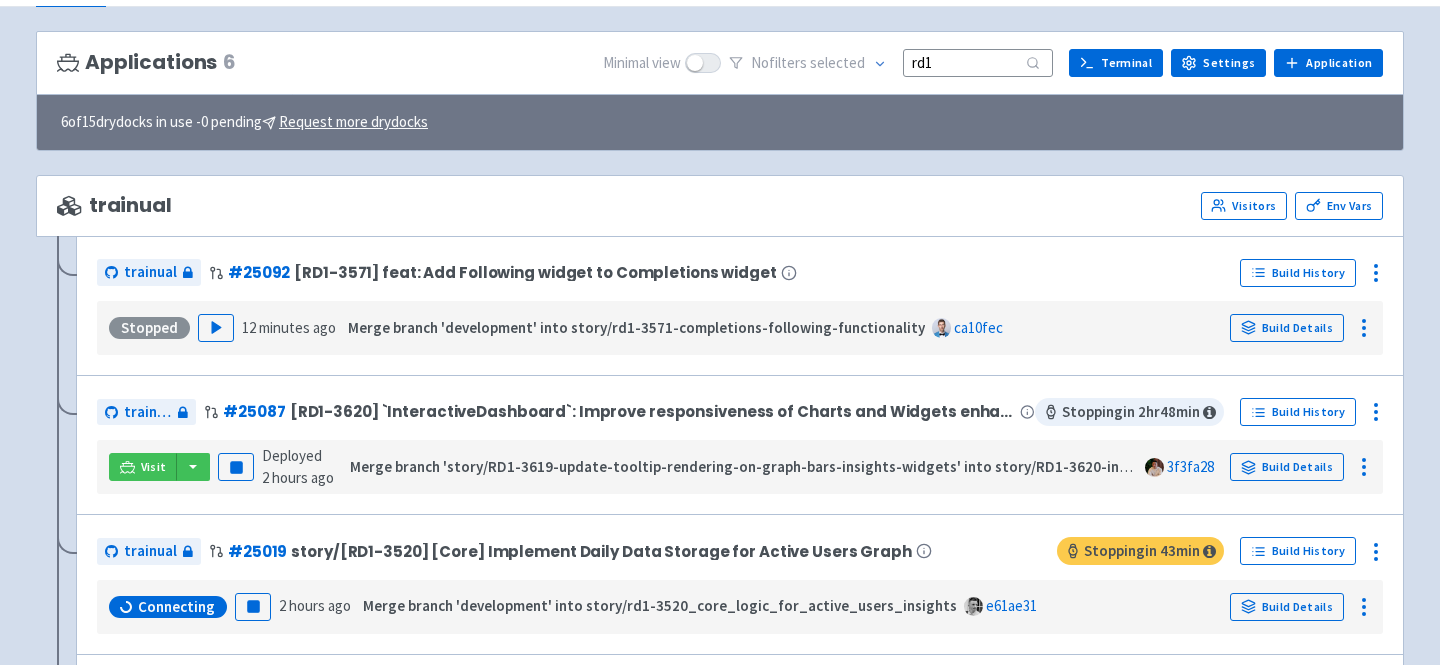 scroll, scrollTop: 119, scrollLeft: 0, axis: vertical 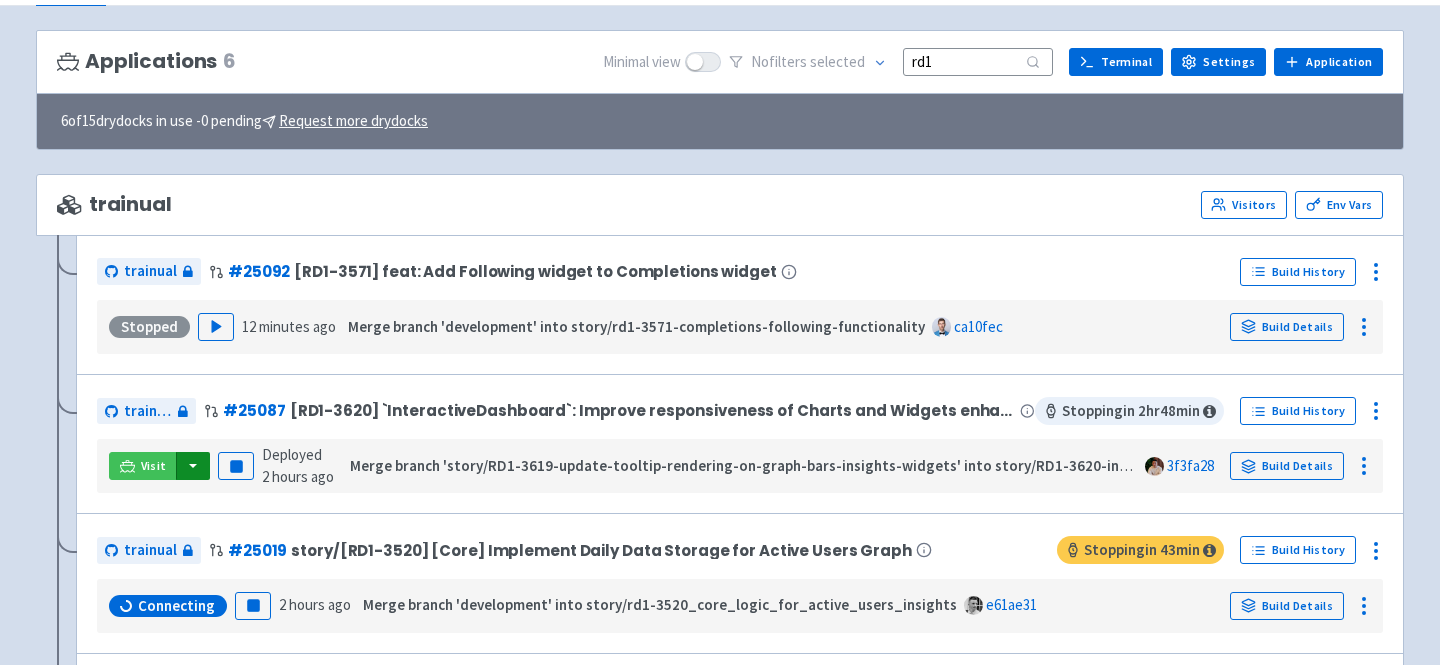 type on "rd1" 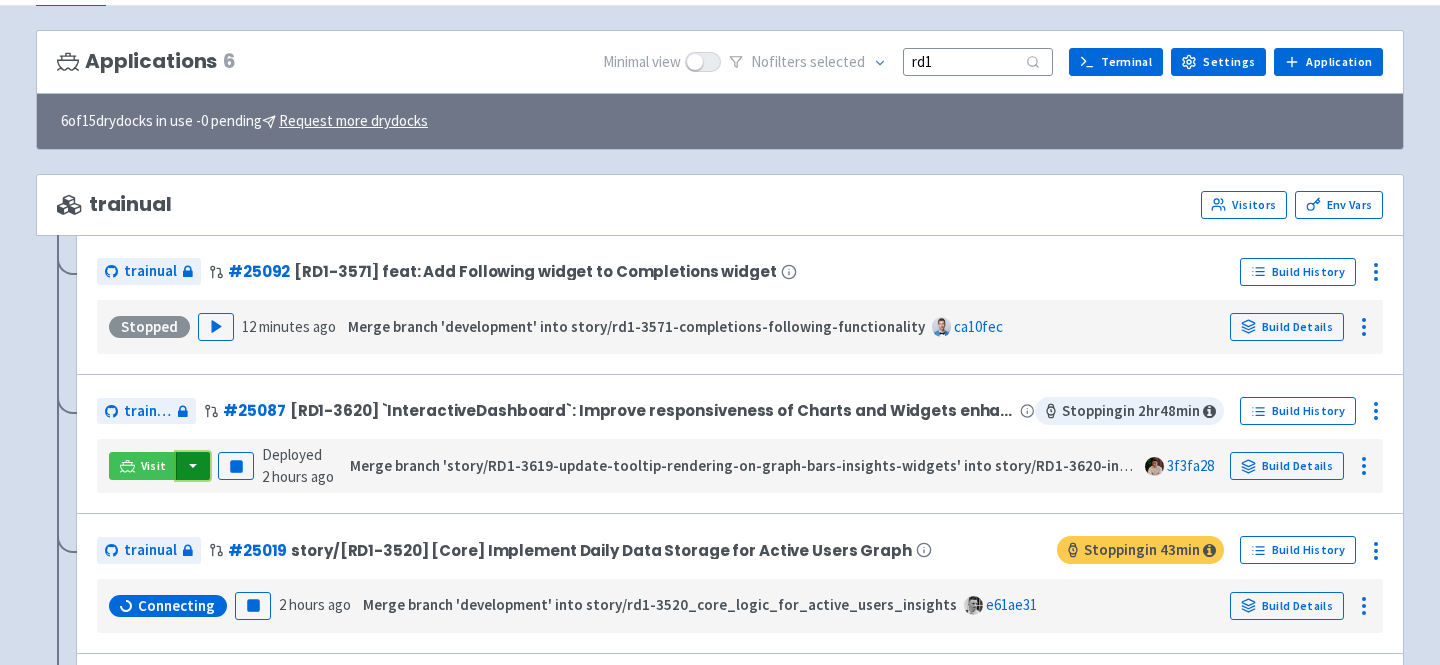click at bounding box center (193, 466) 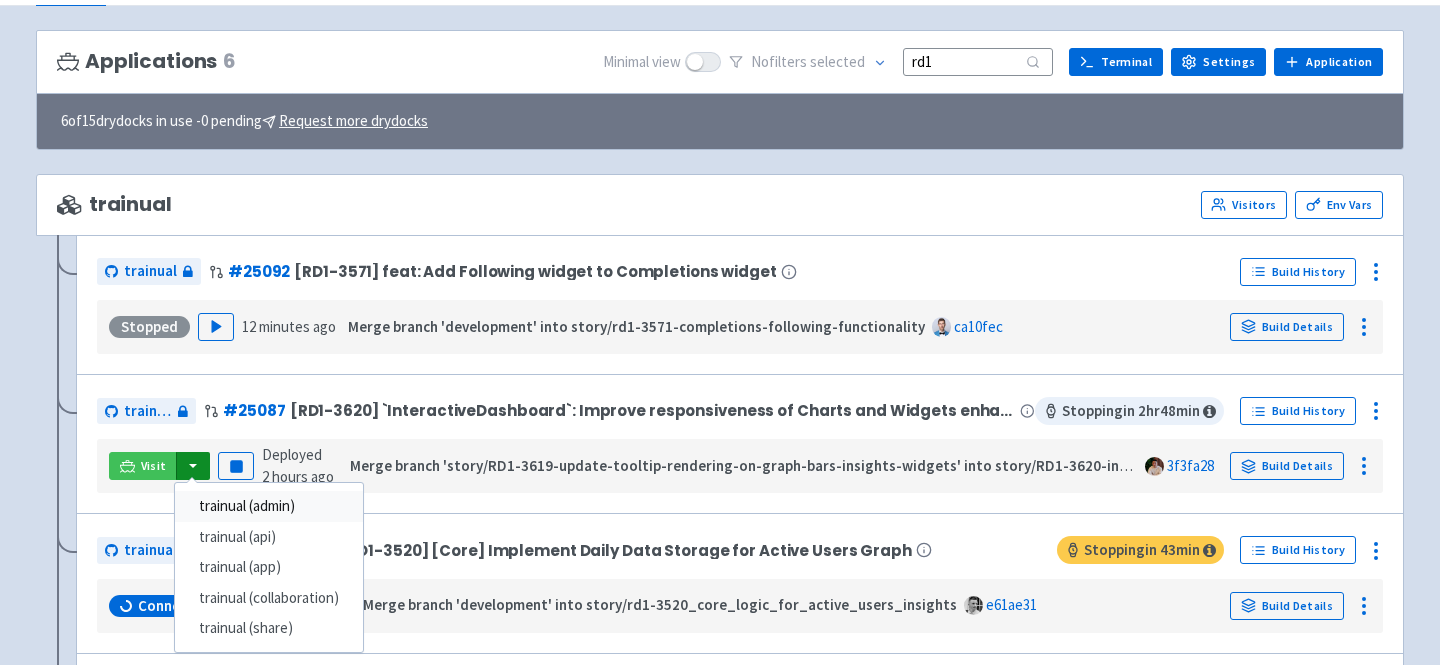 click on "trainual (admin)" at bounding box center [269, 506] 